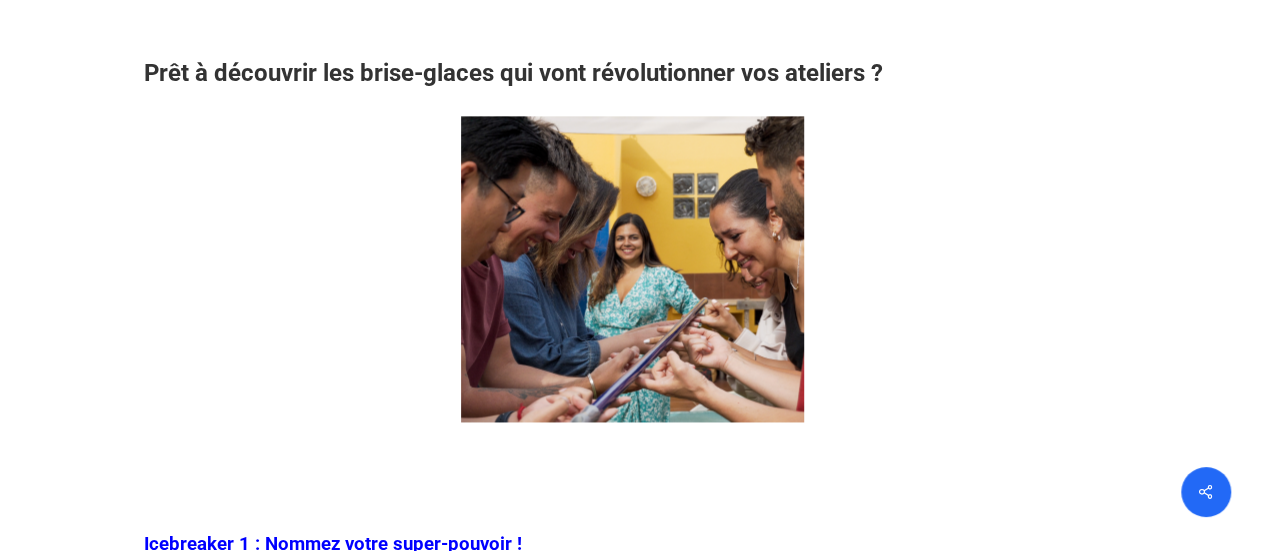scroll, scrollTop: 1500, scrollLeft: 0, axis: vertical 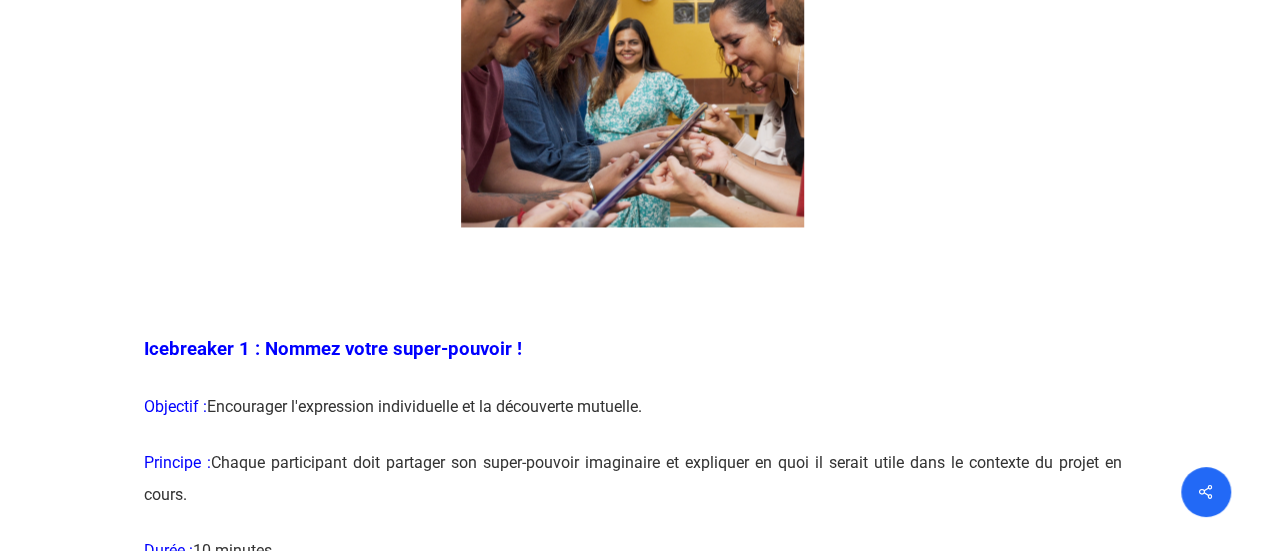 click at bounding box center [633, 9778] 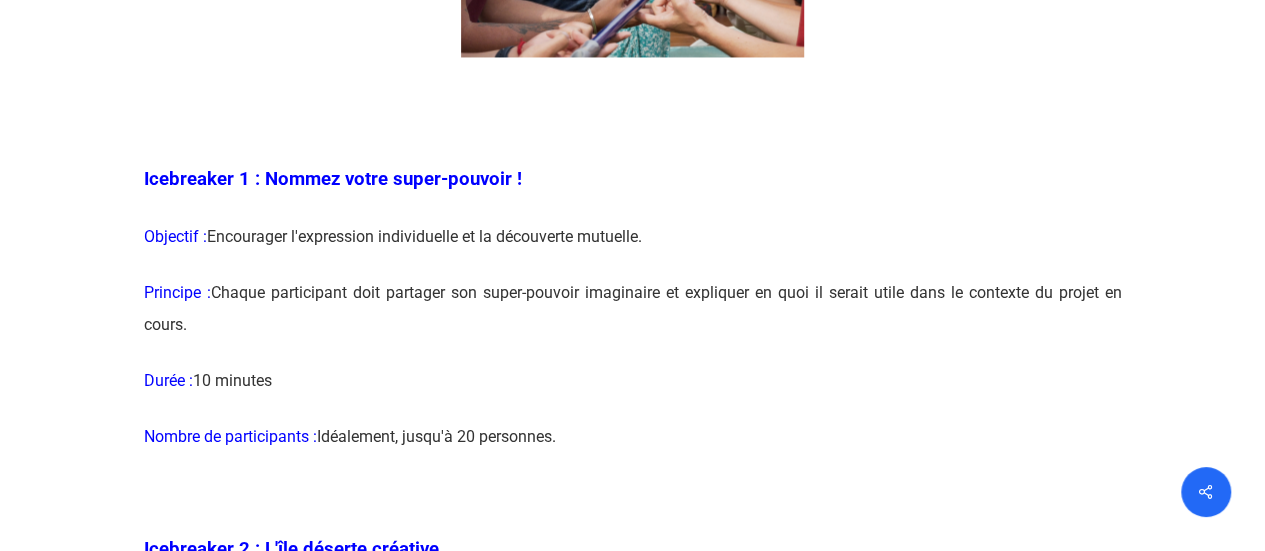 scroll, scrollTop: 1700, scrollLeft: 0, axis: vertical 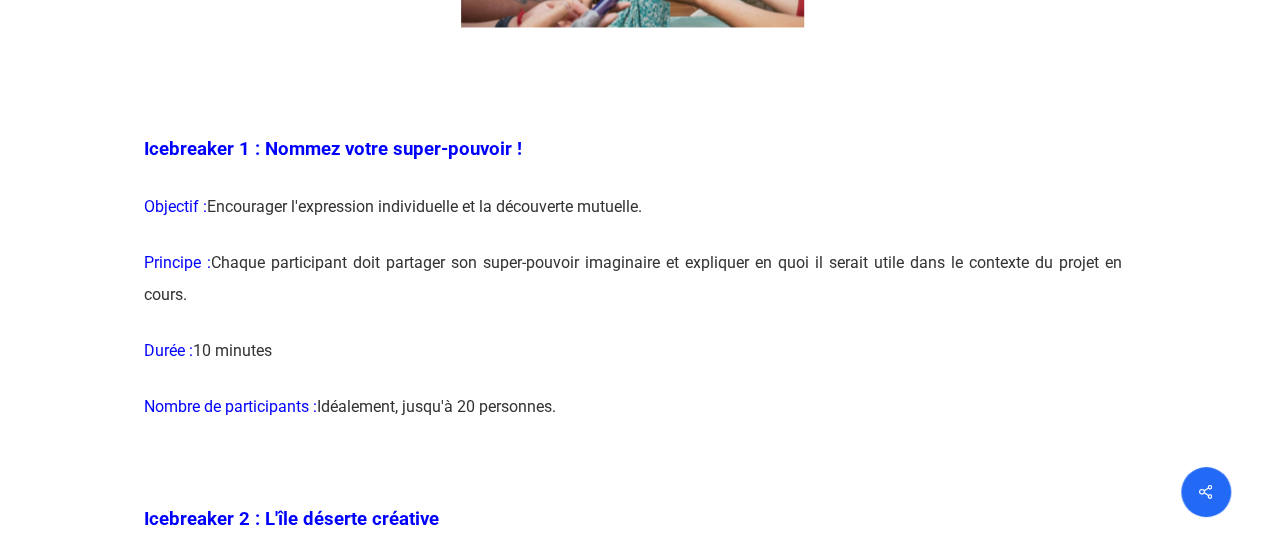 click at bounding box center (633, 9578) 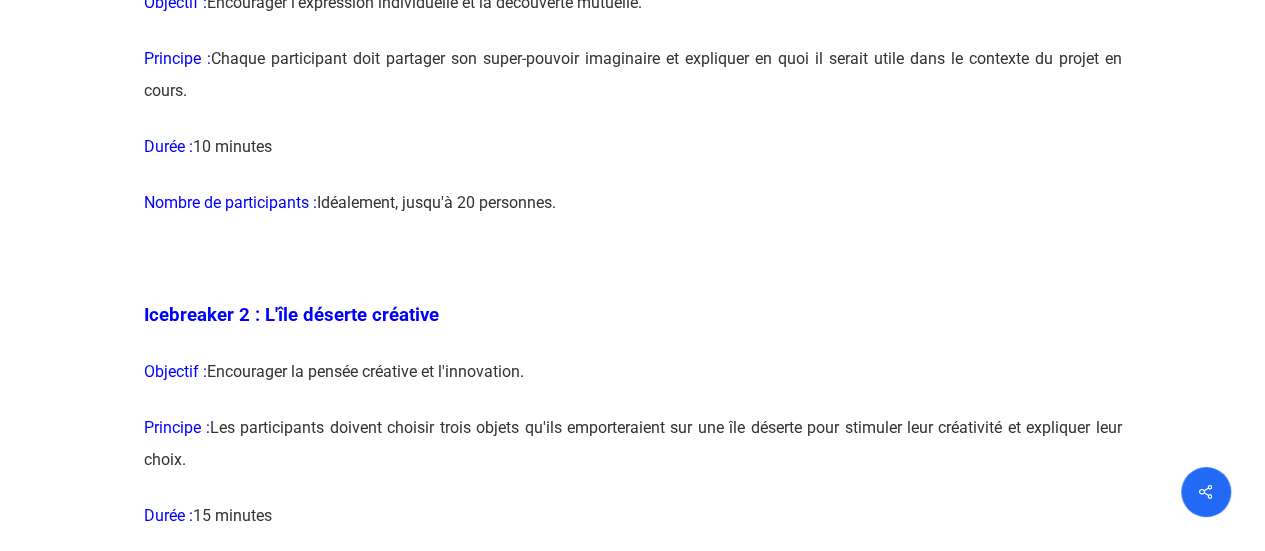scroll, scrollTop: 2000, scrollLeft: 0, axis: vertical 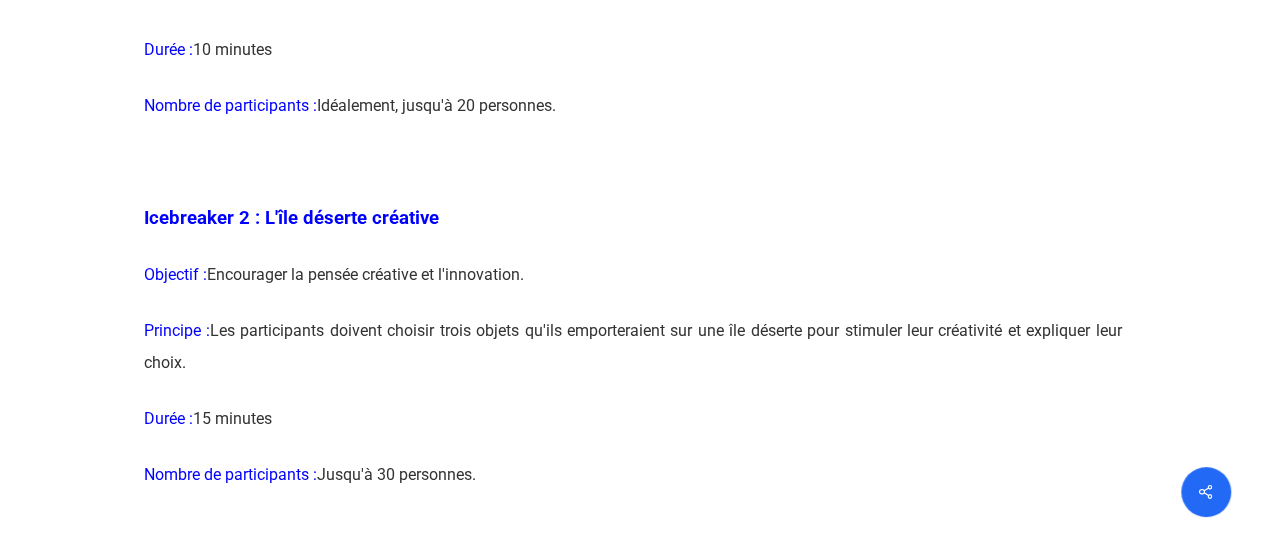 click at bounding box center (633, 9278) 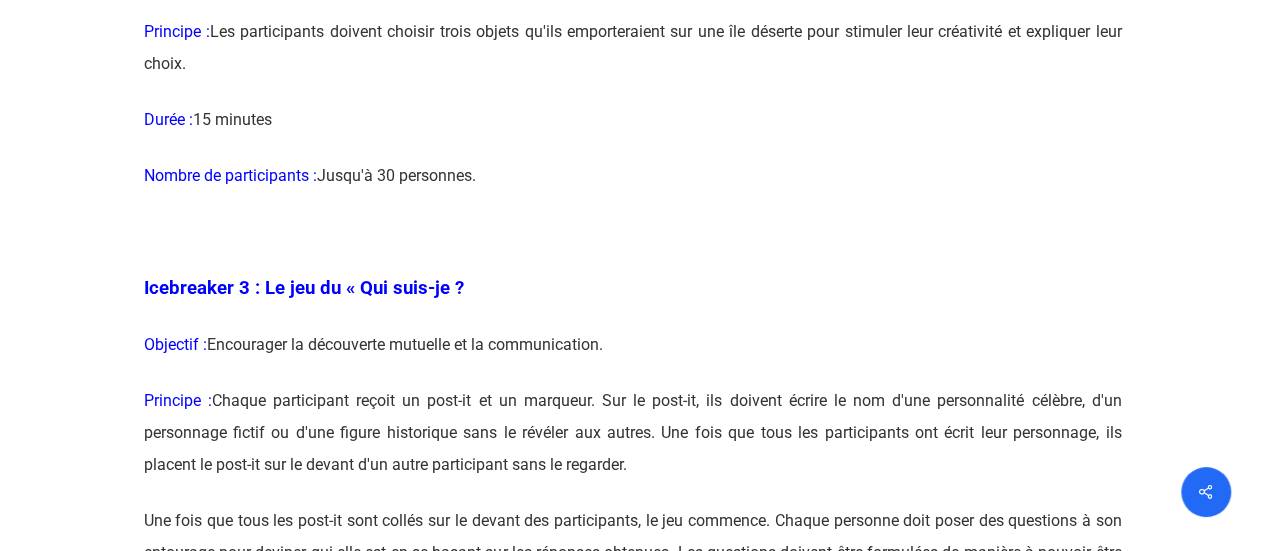 scroll, scrollTop: 2300, scrollLeft: 0, axis: vertical 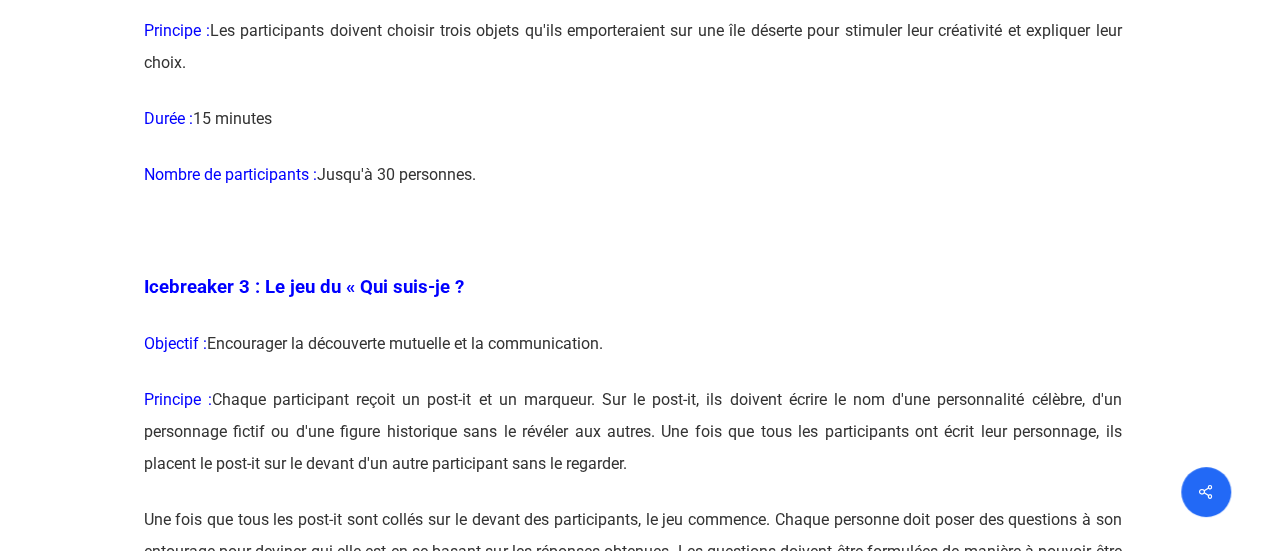 click at bounding box center (633, 8978) 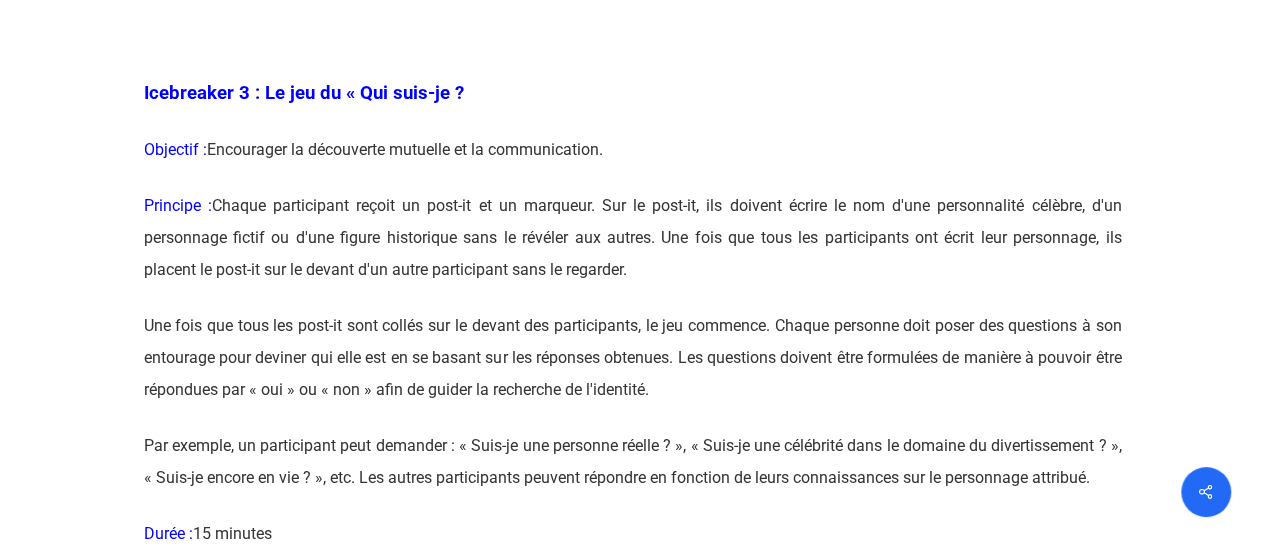 scroll, scrollTop: 2500, scrollLeft: 0, axis: vertical 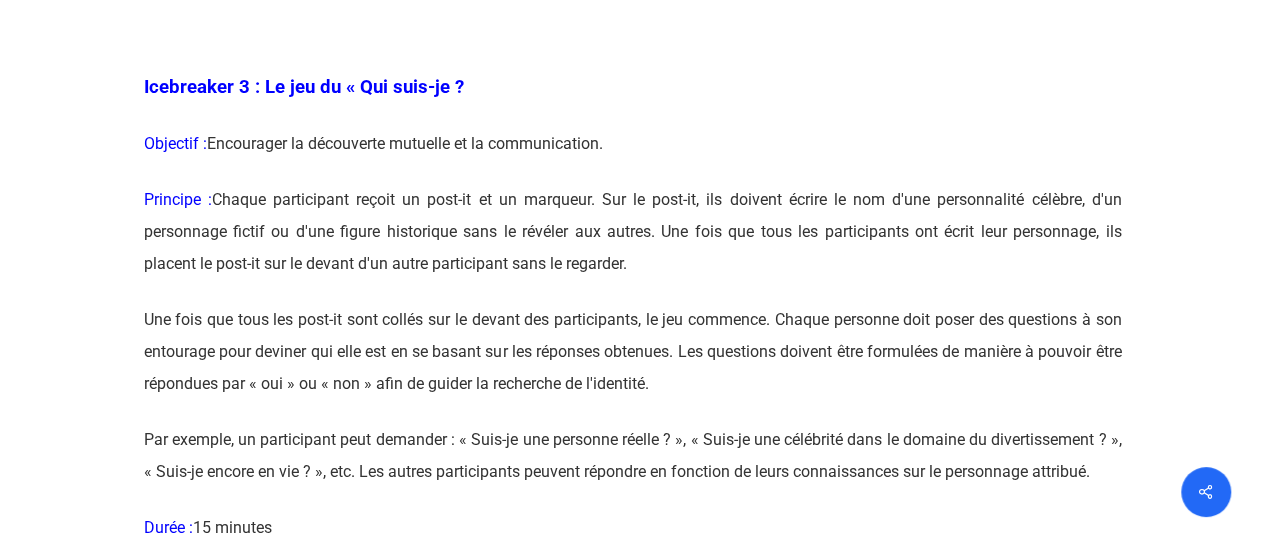click at bounding box center [633, 8778] 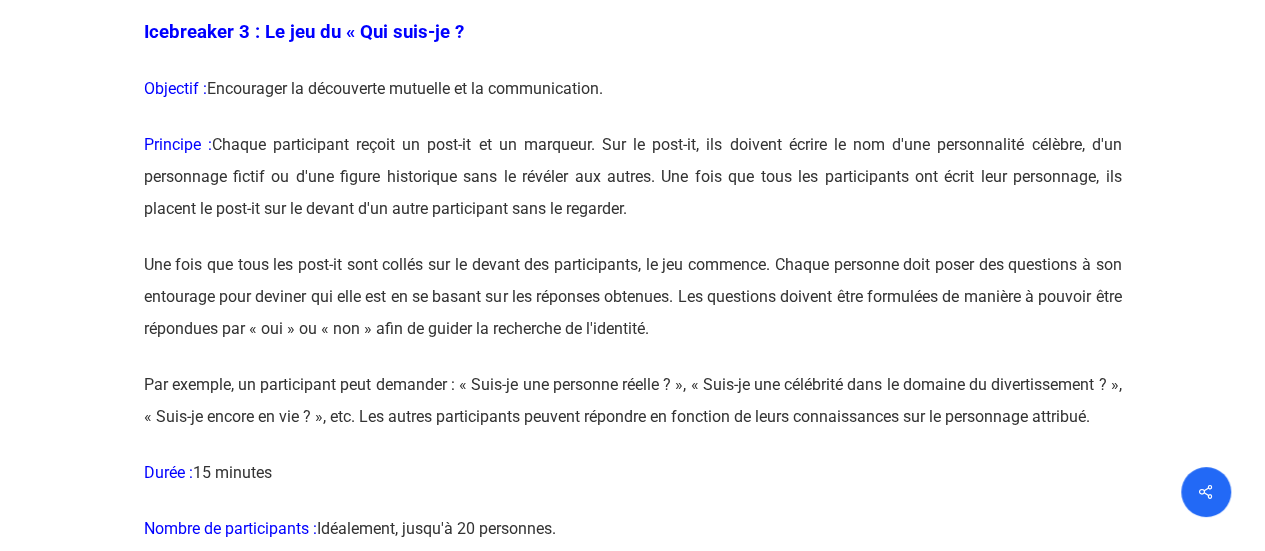 scroll, scrollTop: 2600, scrollLeft: 0, axis: vertical 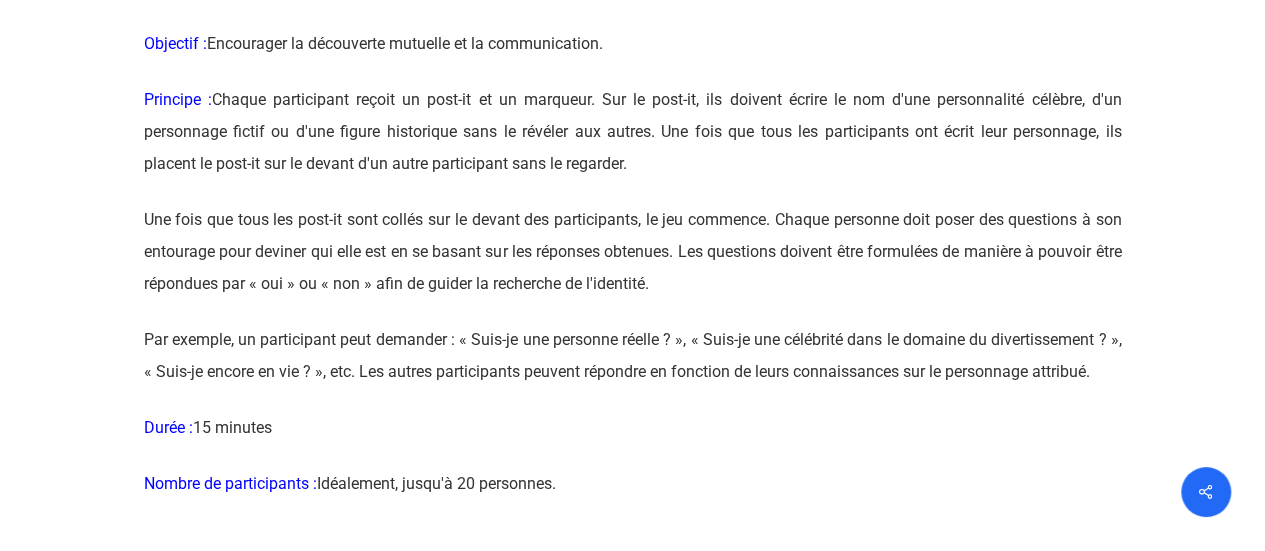 click at bounding box center (633, 8678) 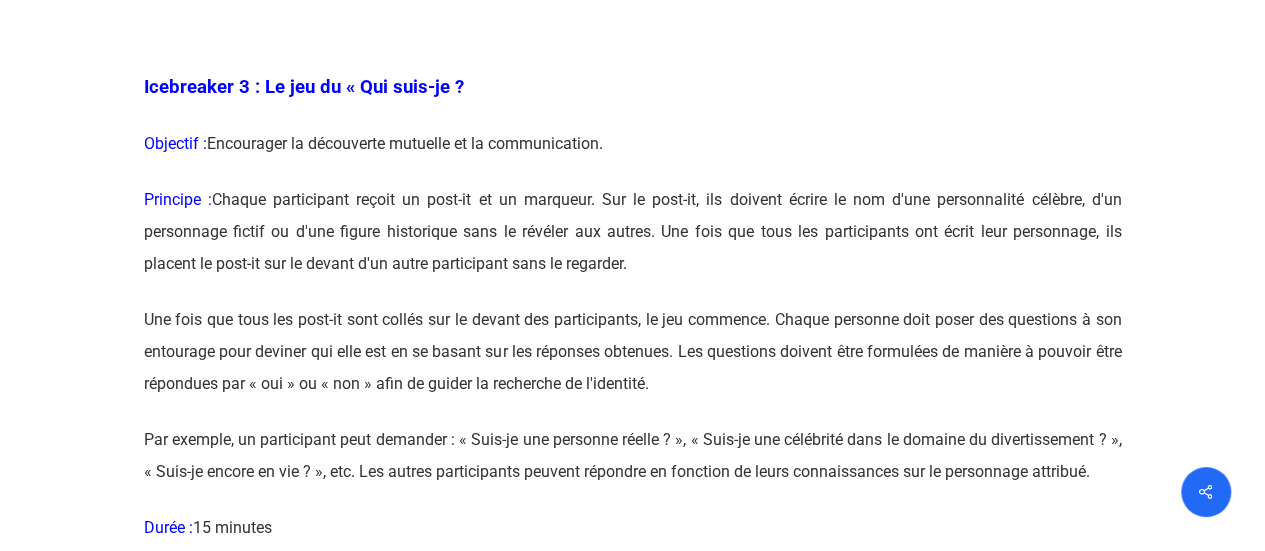 click at bounding box center (633, 8778) 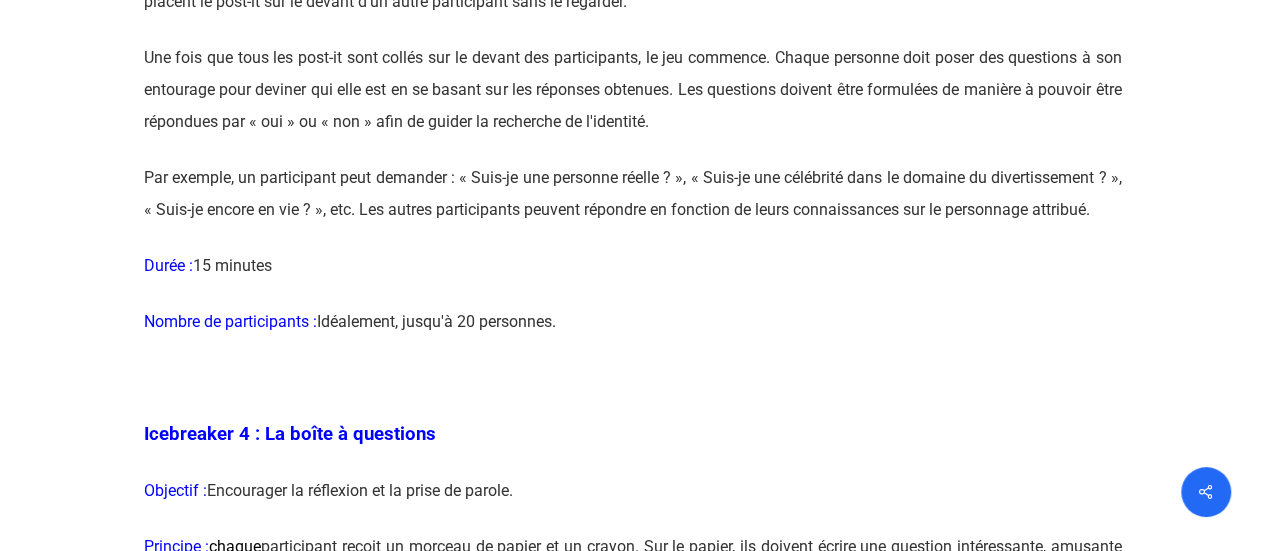 scroll, scrollTop: 2800, scrollLeft: 0, axis: vertical 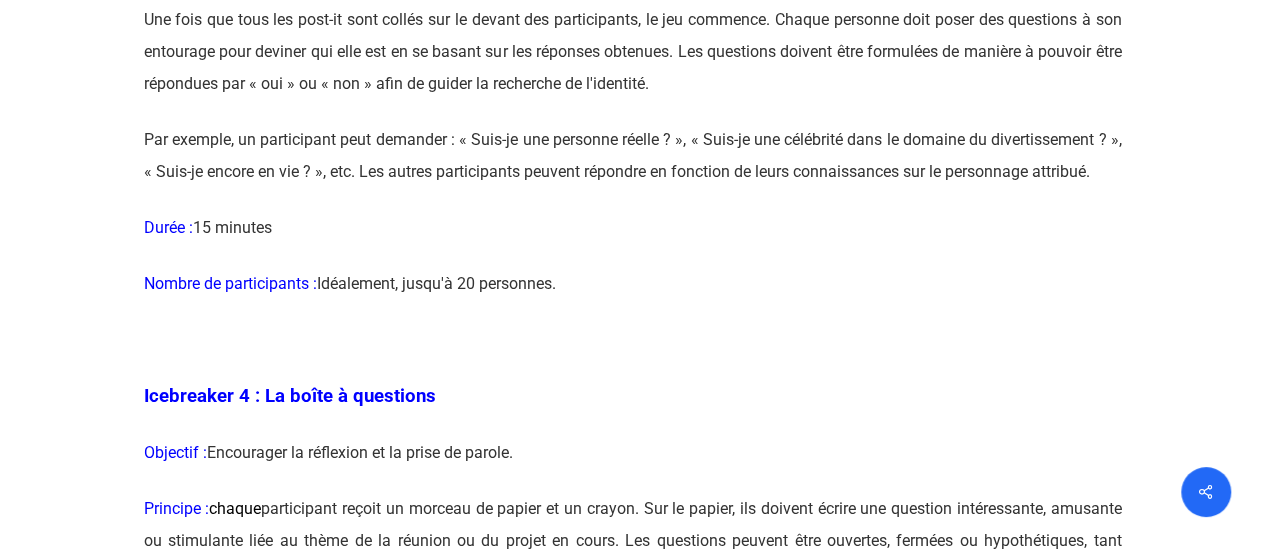 click at bounding box center [633, 8478] 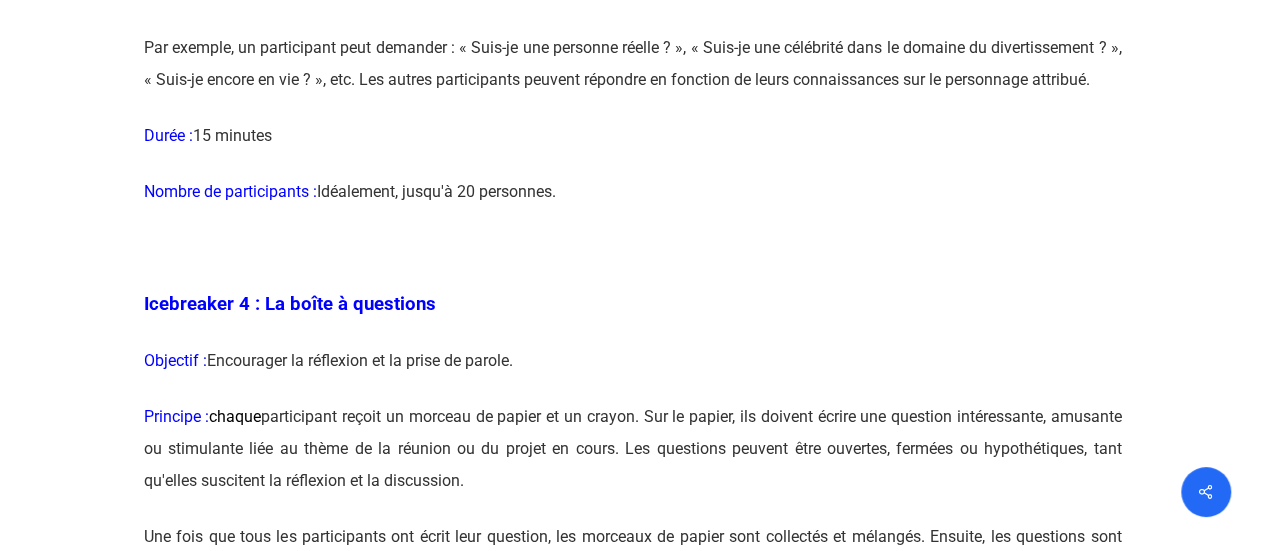 scroll, scrollTop: 3000, scrollLeft: 0, axis: vertical 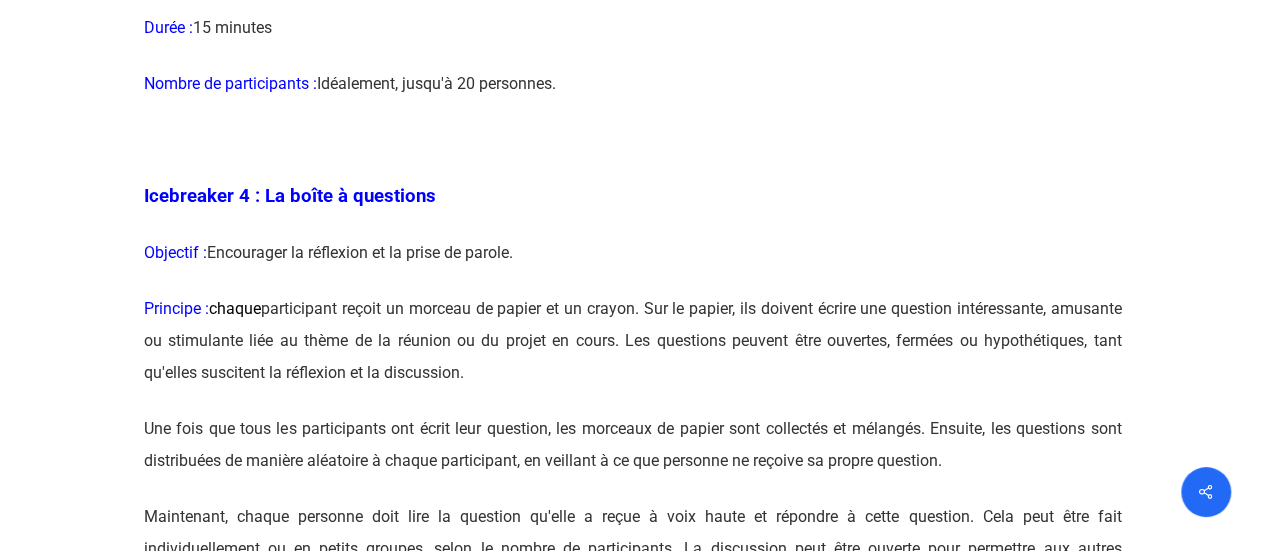 click at bounding box center (633, 8278) 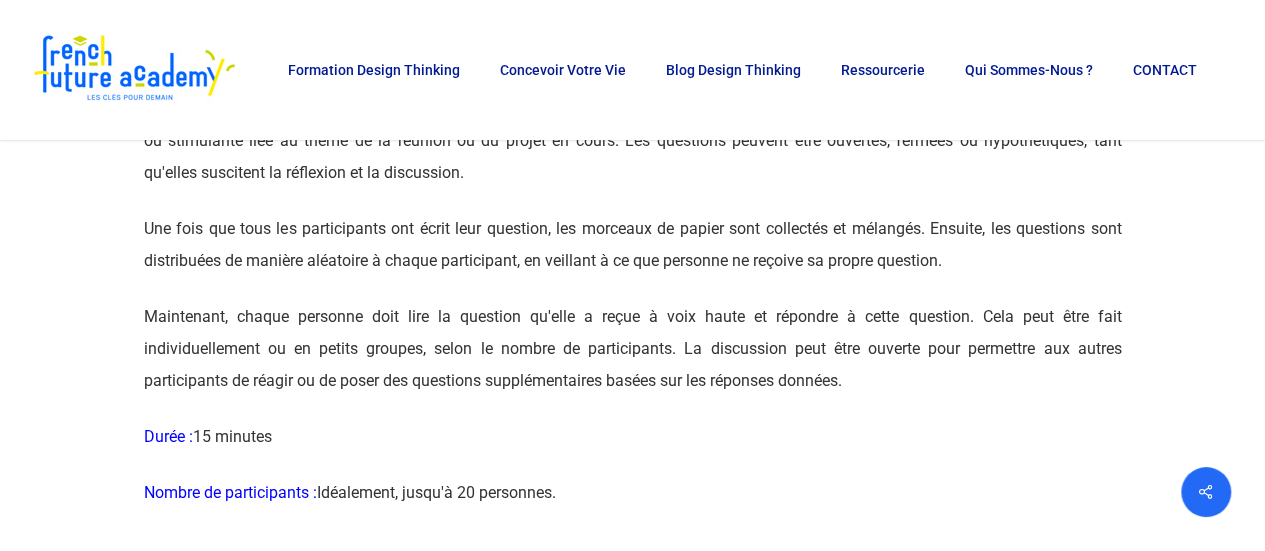 scroll, scrollTop: 3100, scrollLeft: 0, axis: vertical 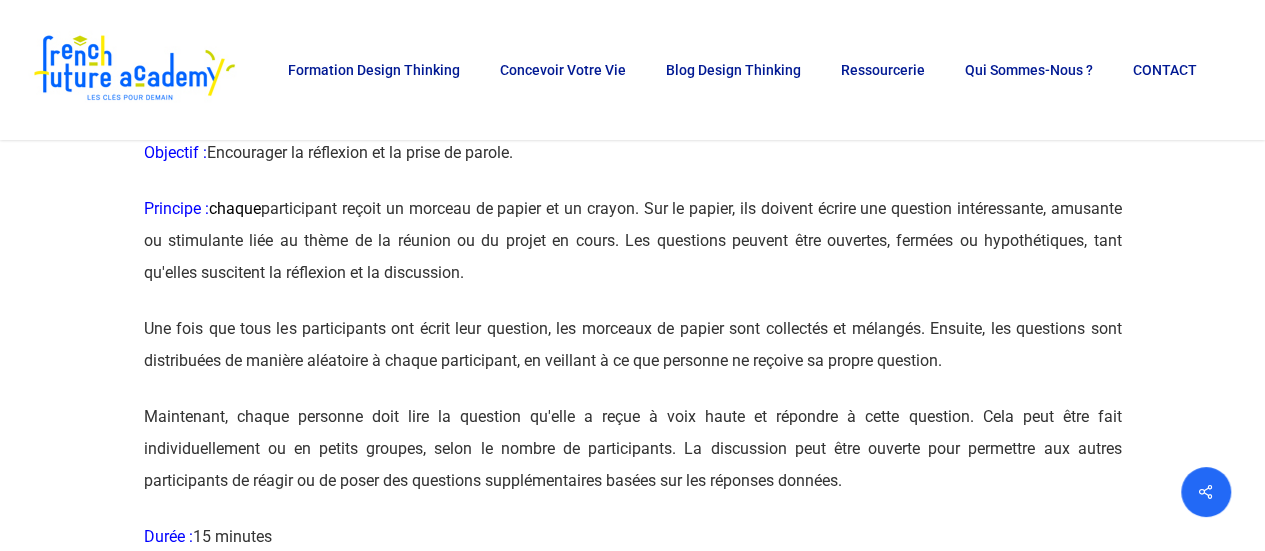 click at bounding box center [633, 8178] 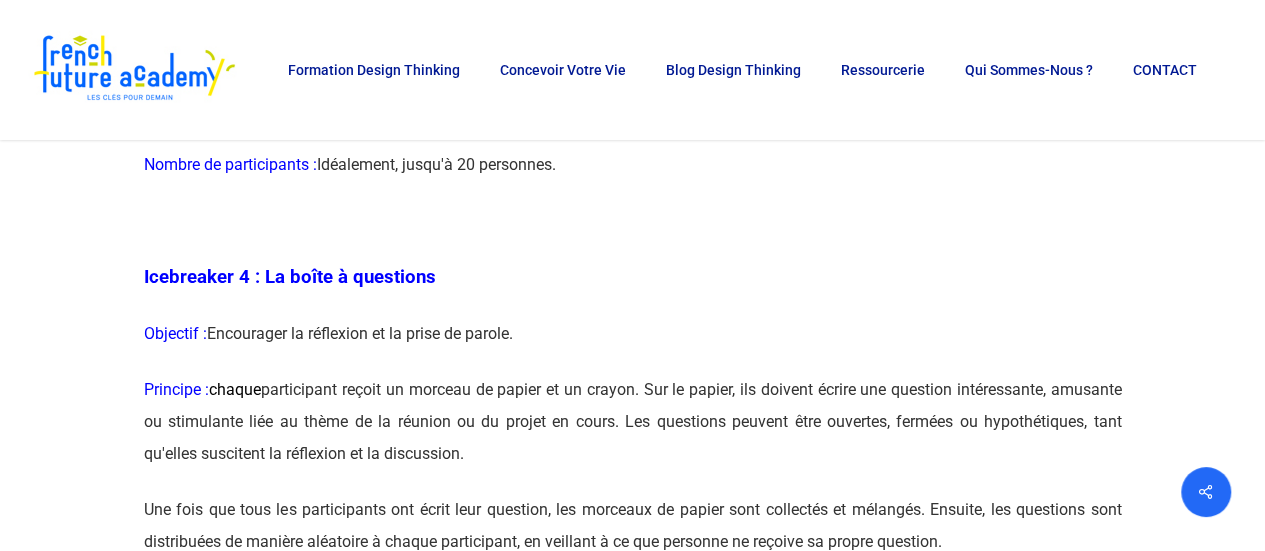 scroll, scrollTop: 2900, scrollLeft: 0, axis: vertical 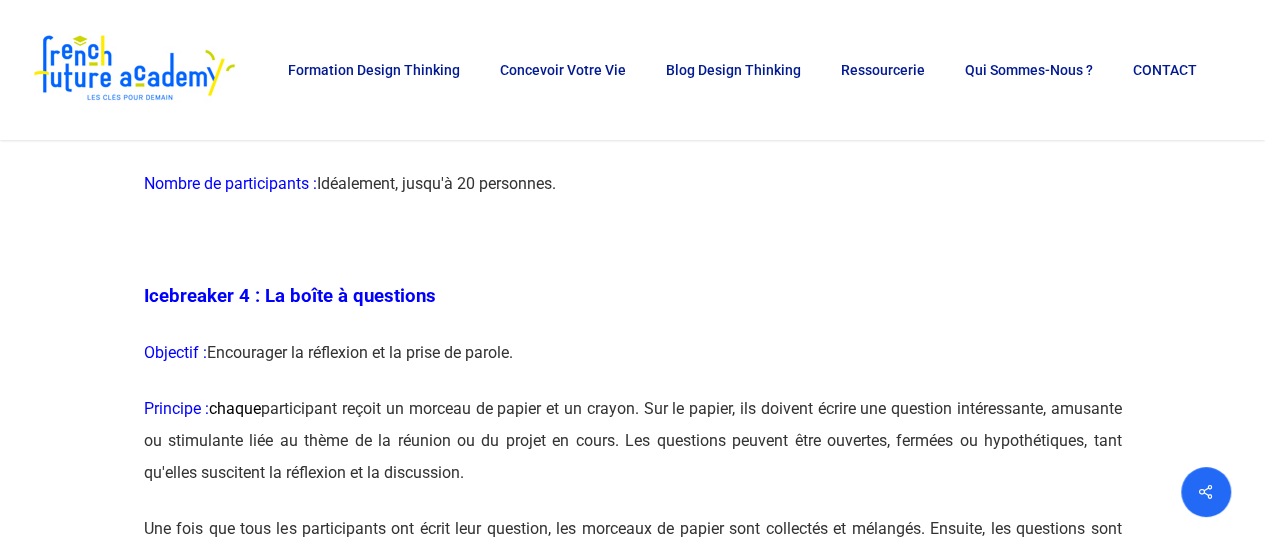 click at bounding box center [633, 8378] 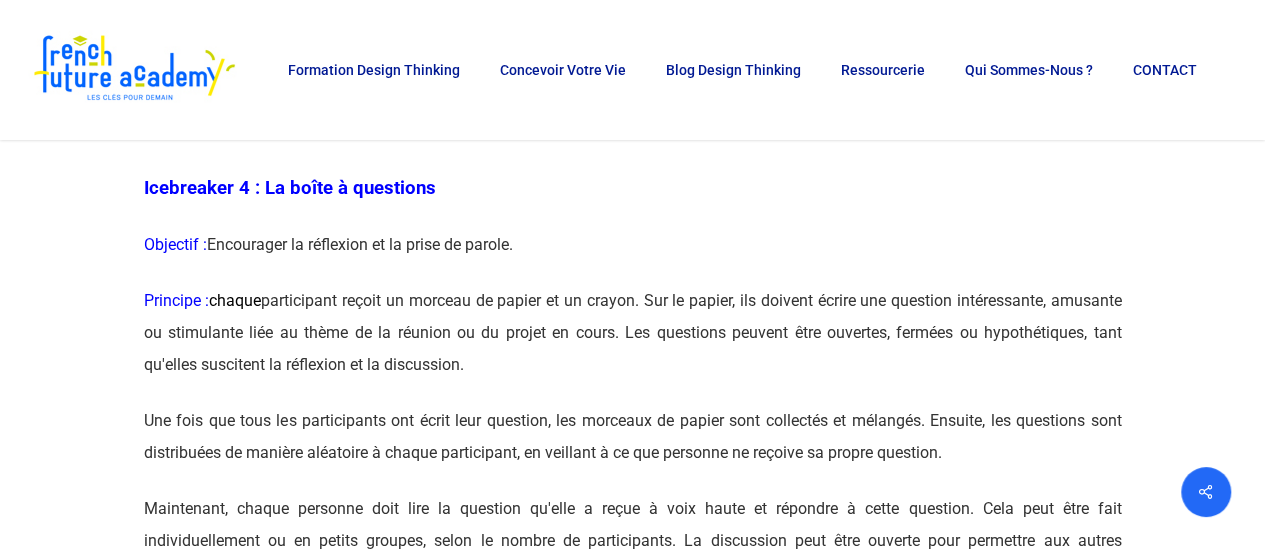 scroll, scrollTop: 3000, scrollLeft: 0, axis: vertical 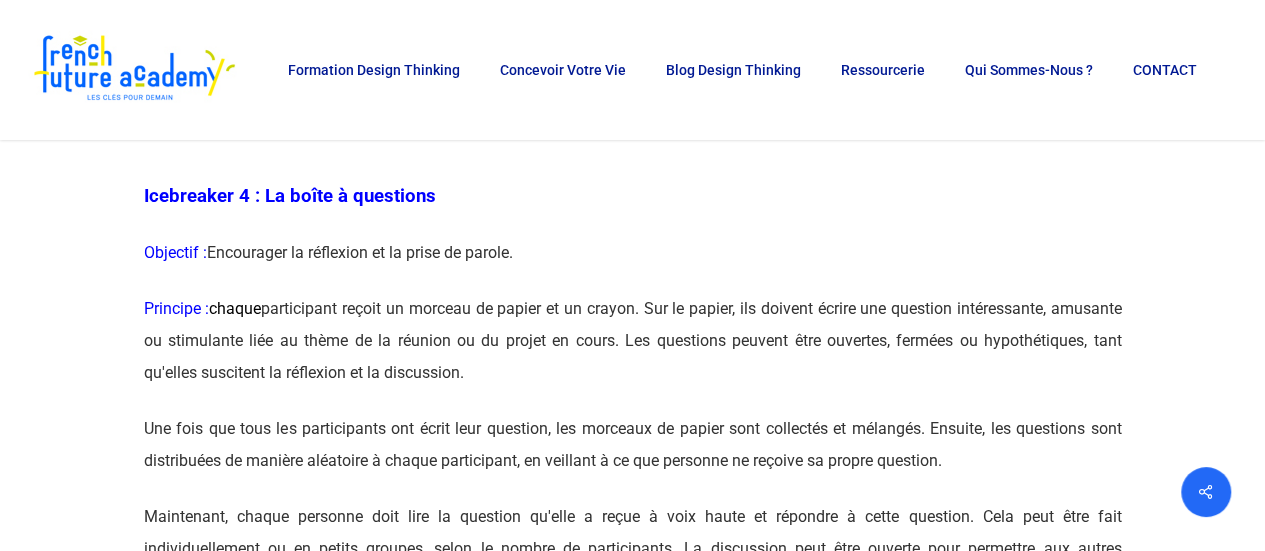 click at bounding box center (633, 8278) 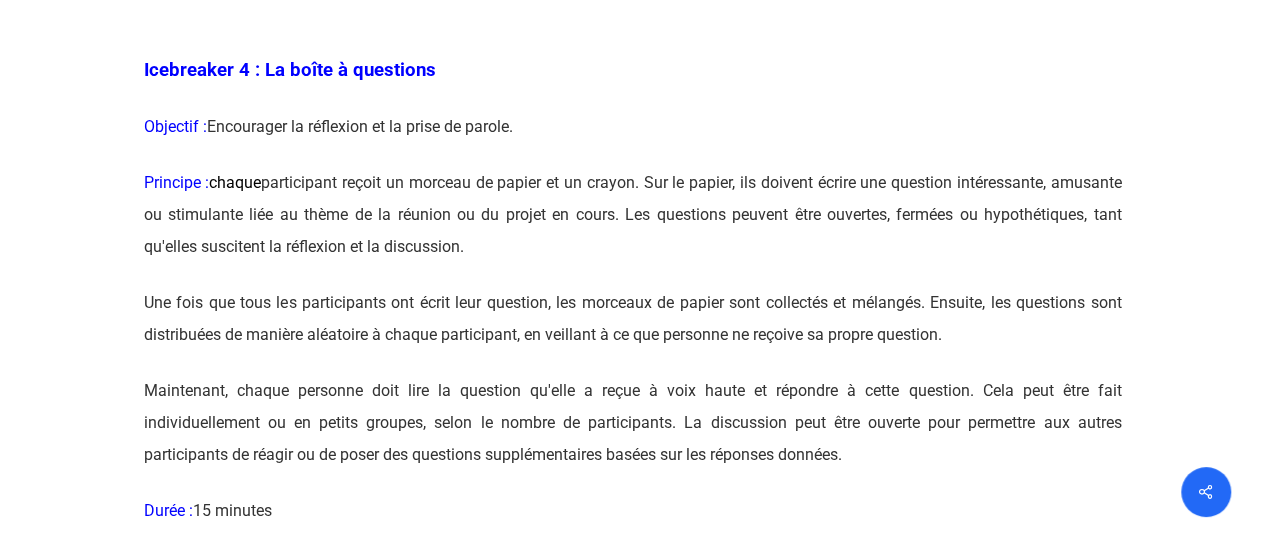 scroll, scrollTop: 3200, scrollLeft: 0, axis: vertical 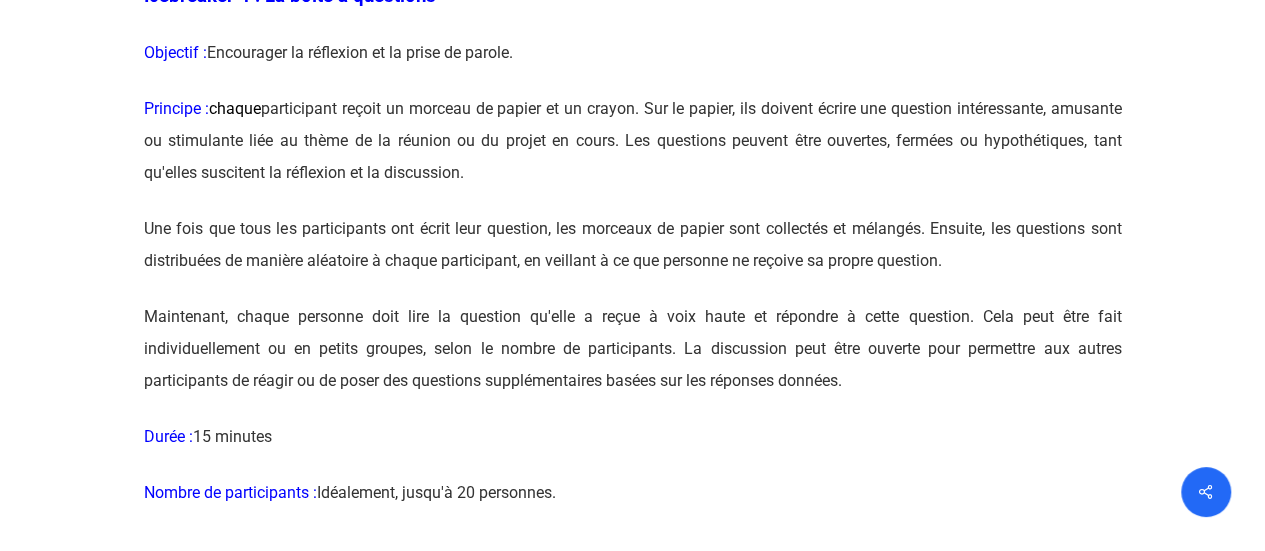 click at bounding box center [633, 8078] 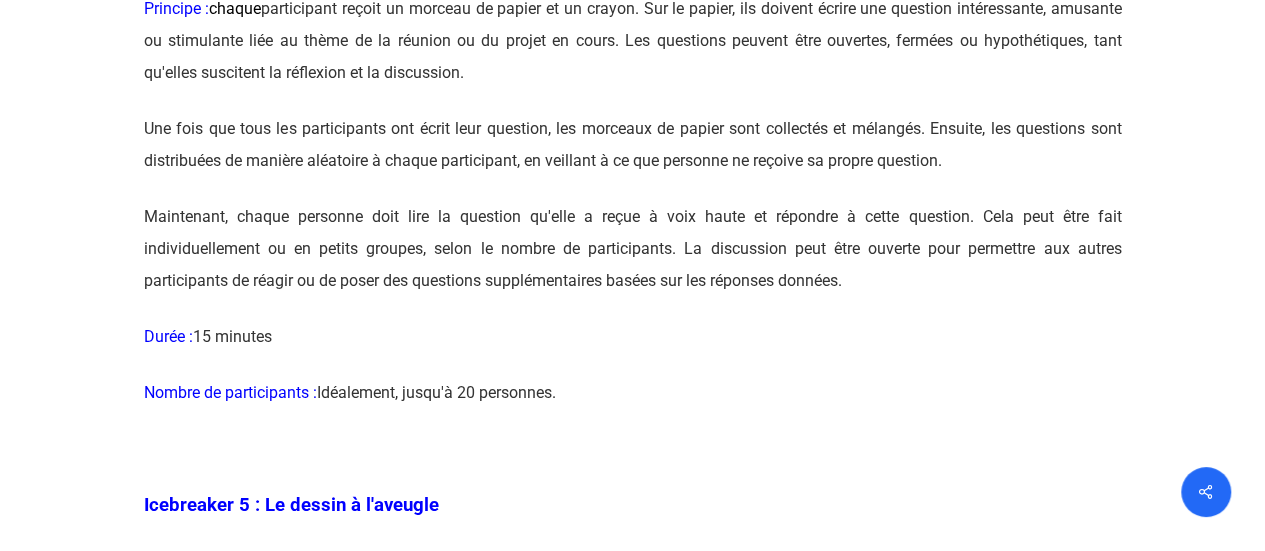 click at bounding box center (633, 7978) 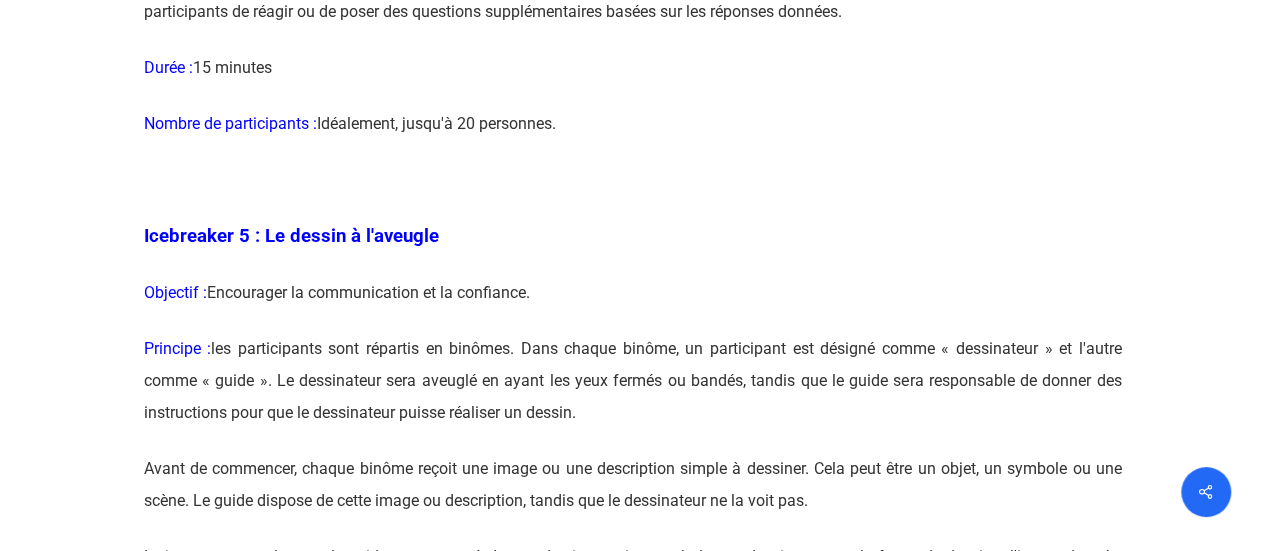 scroll, scrollTop: 3600, scrollLeft: 0, axis: vertical 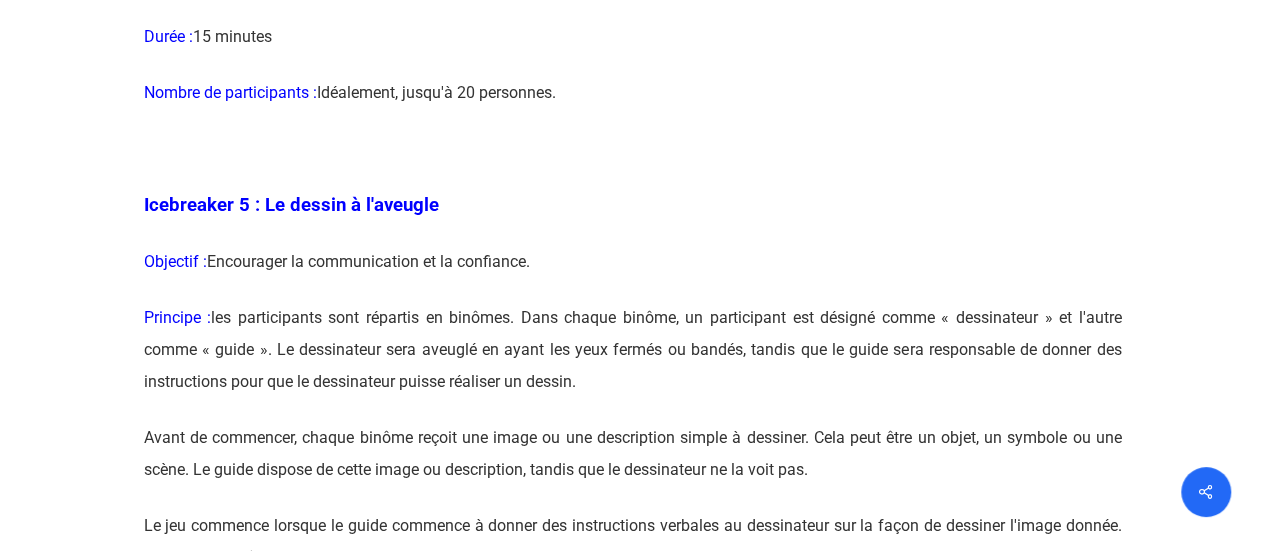 click at bounding box center [633, 7678] 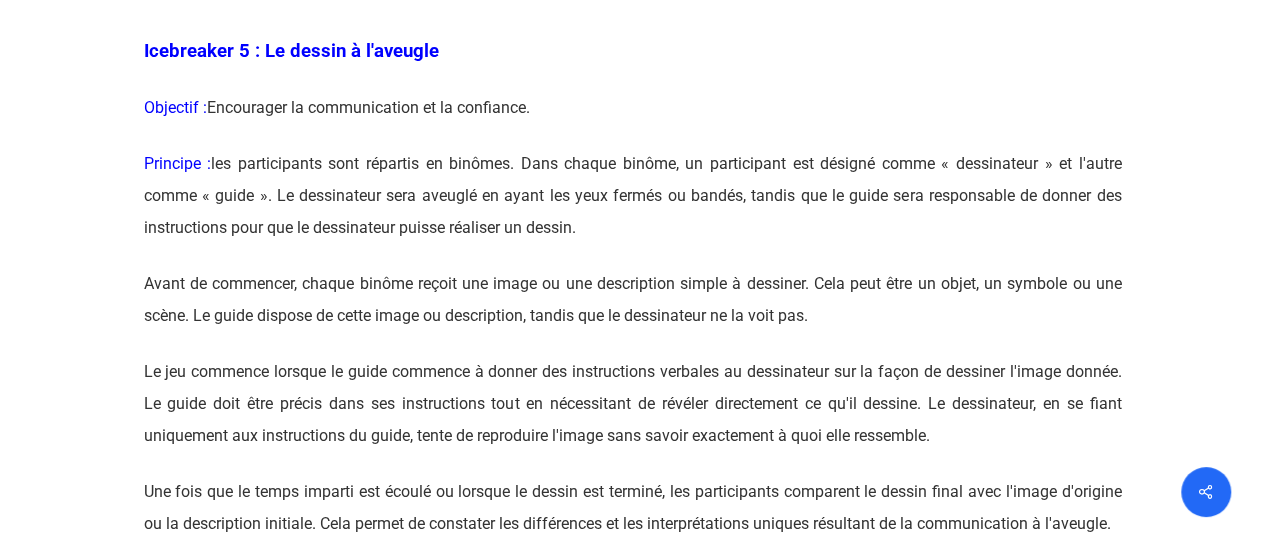 scroll, scrollTop: 3800, scrollLeft: 0, axis: vertical 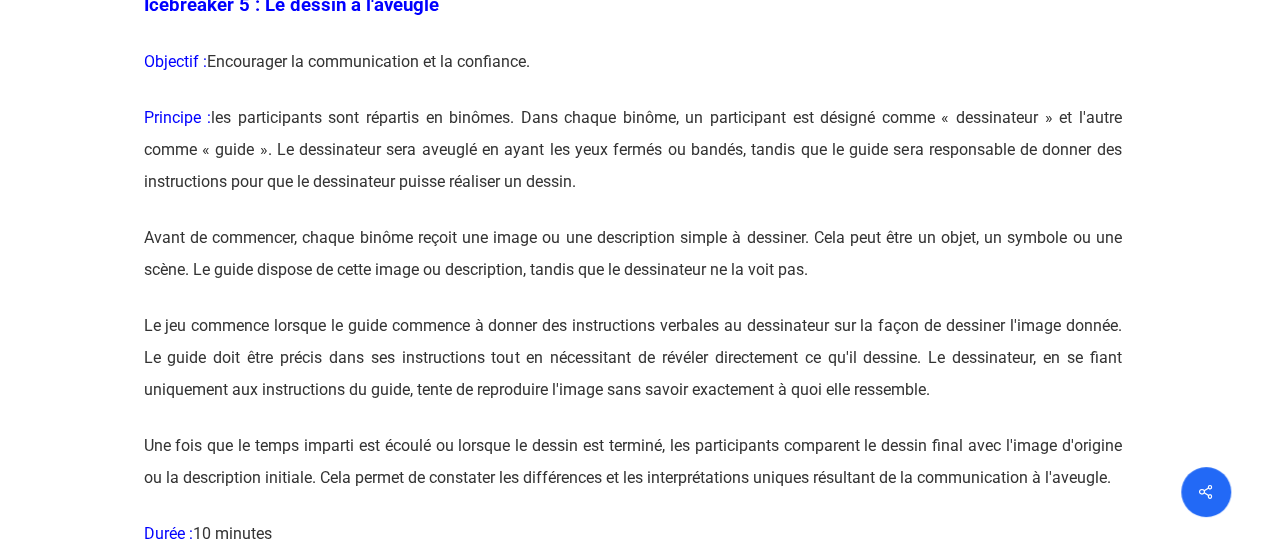 click at bounding box center (633, 7478) 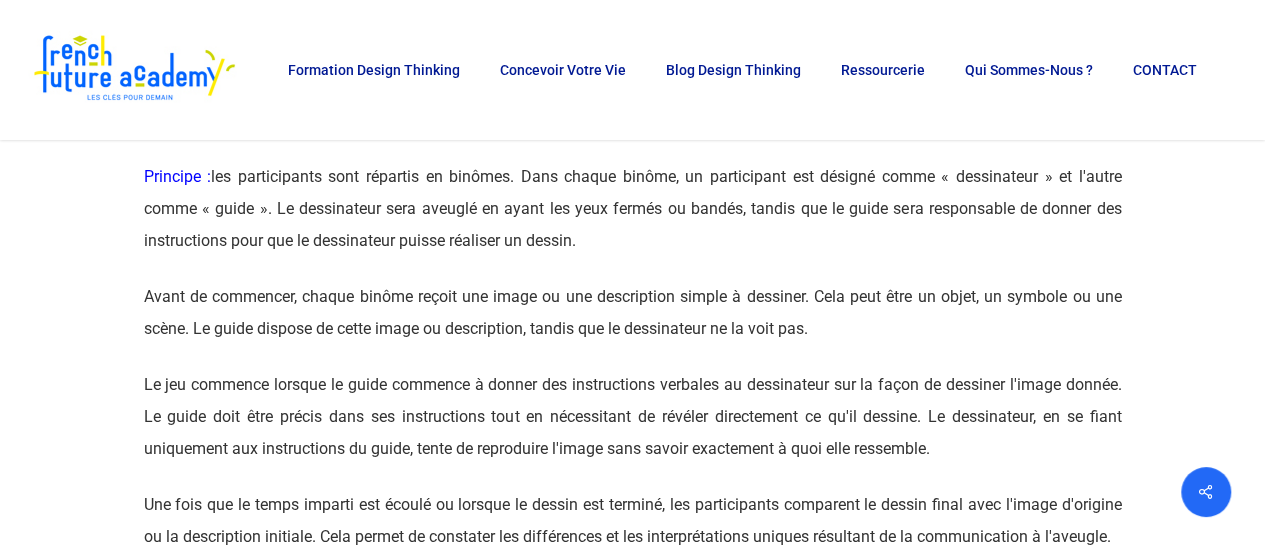 scroll, scrollTop: 3700, scrollLeft: 0, axis: vertical 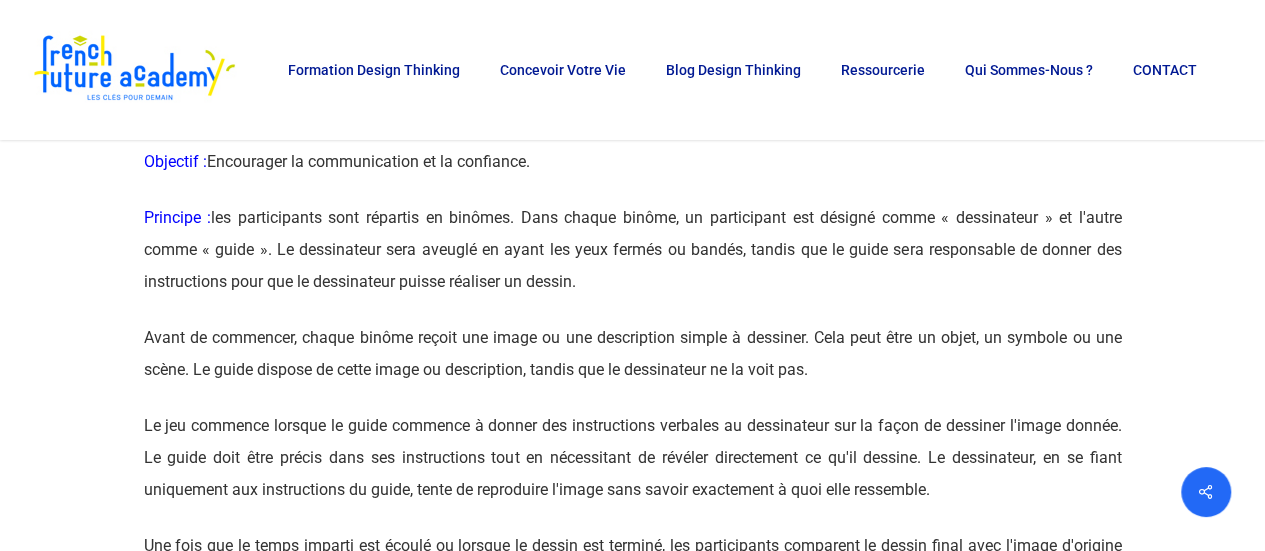 click at bounding box center [633, 7578] 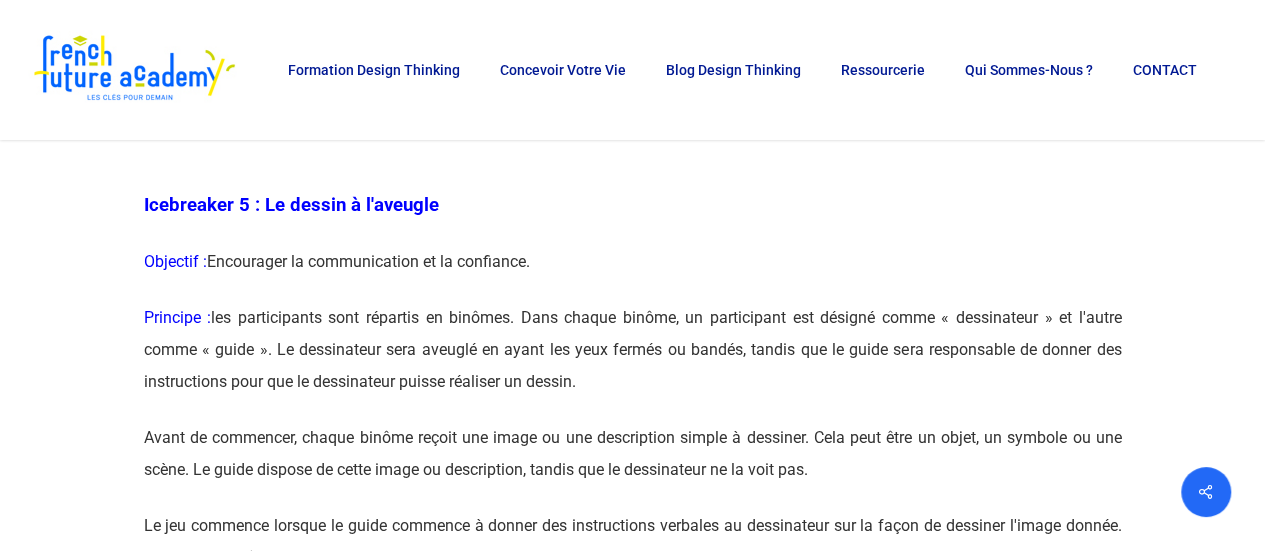 click at bounding box center (633, 7678) 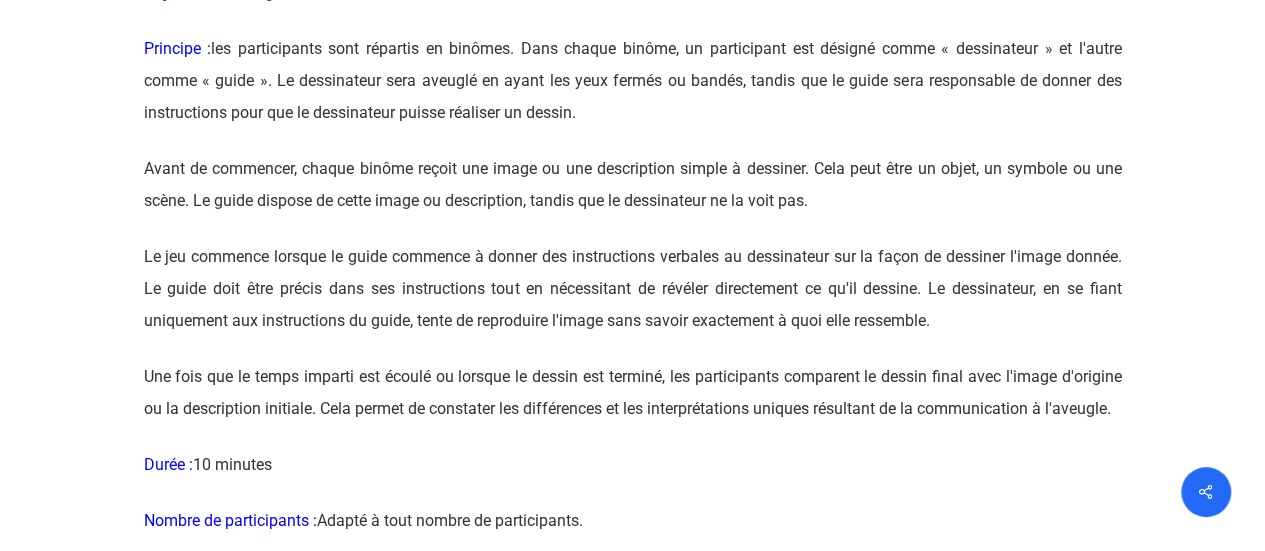 scroll, scrollTop: 3900, scrollLeft: 0, axis: vertical 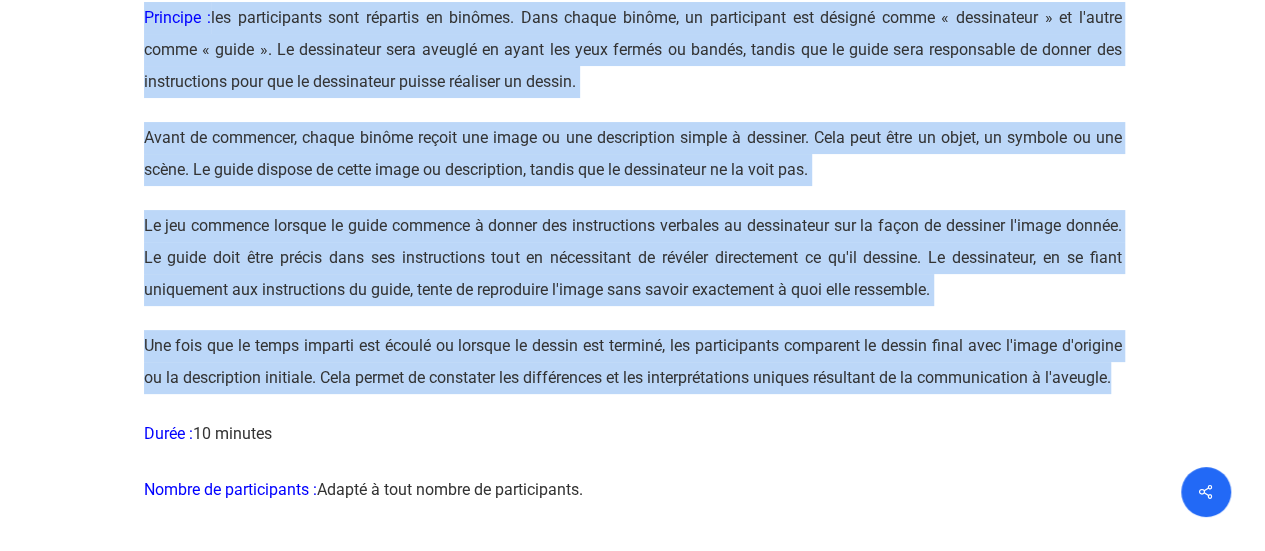 drag, startPoint x: 263, startPoint y: 207, endPoint x: 1136, endPoint y: 391, distance: 892.17993 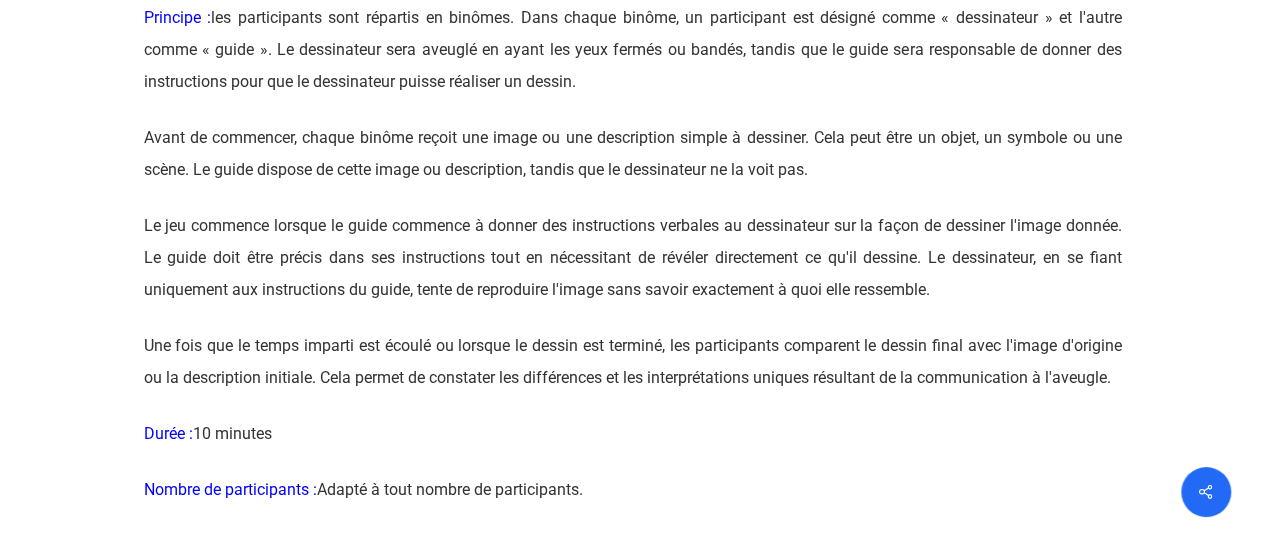 click at bounding box center (633, 7378) 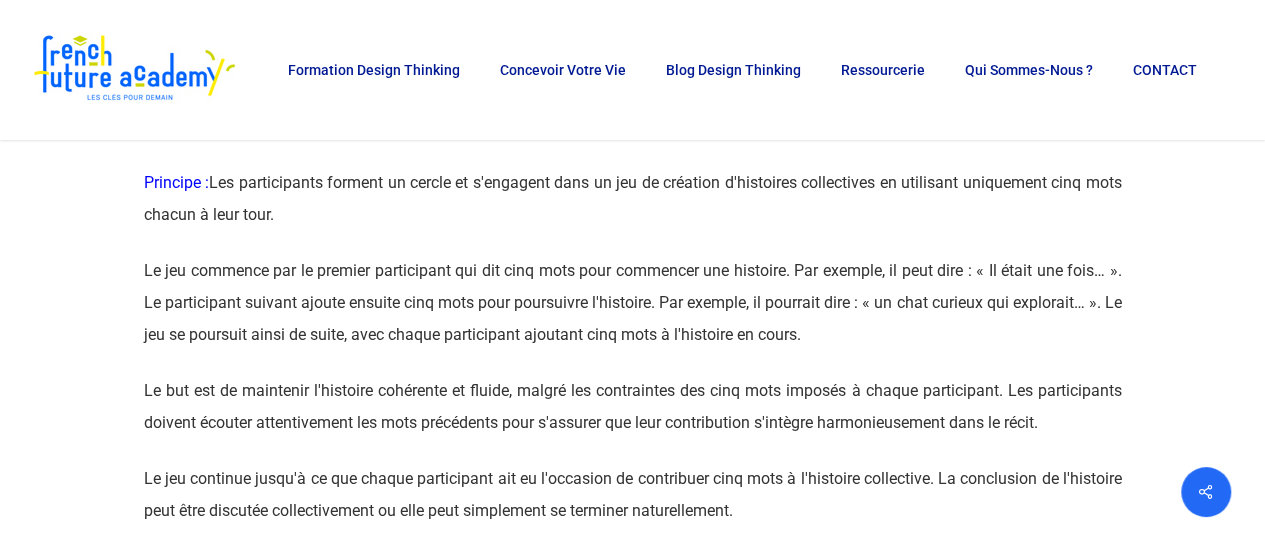 scroll, scrollTop: 4400, scrollLeft: 0, axis: vertical 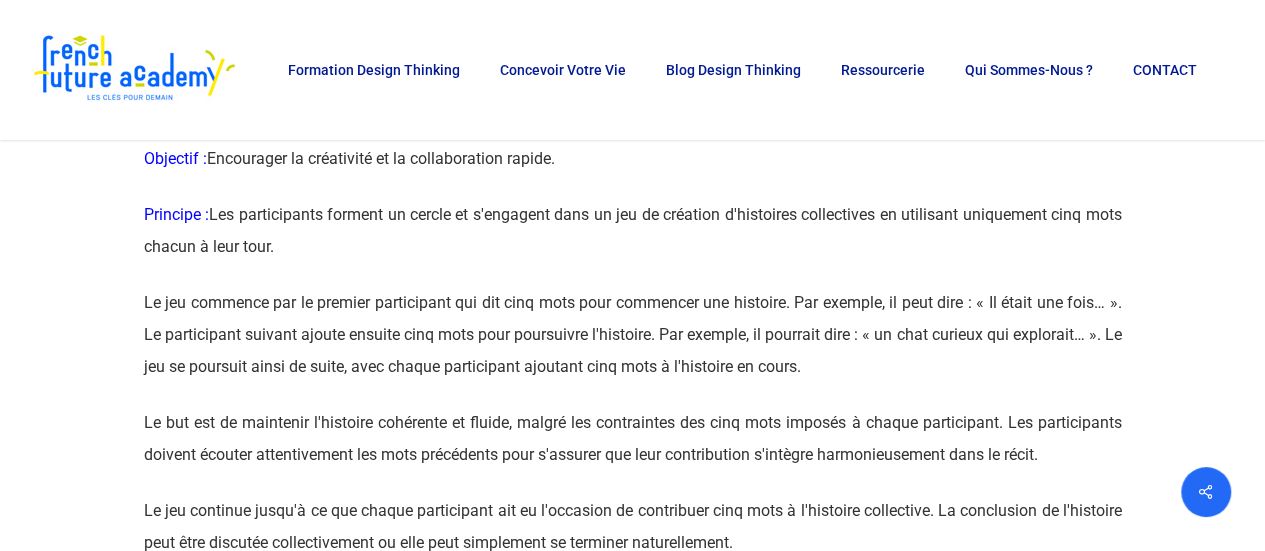 click at bounding box center [633, 6878] 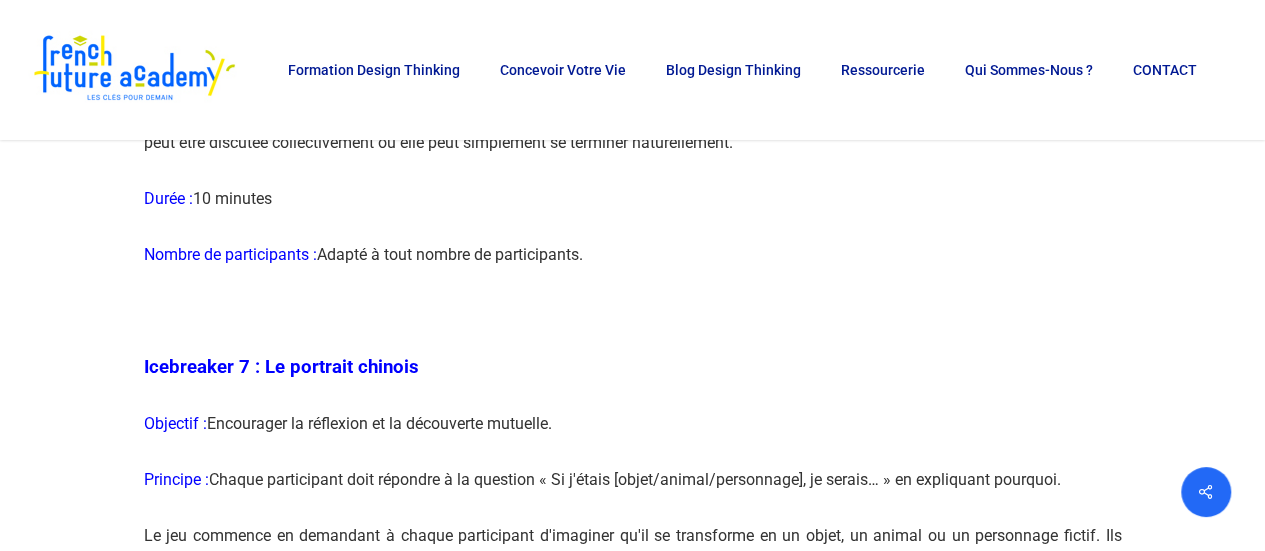 scroll, scrollTop: 4600, scrollLeft: 0, axis: vertical 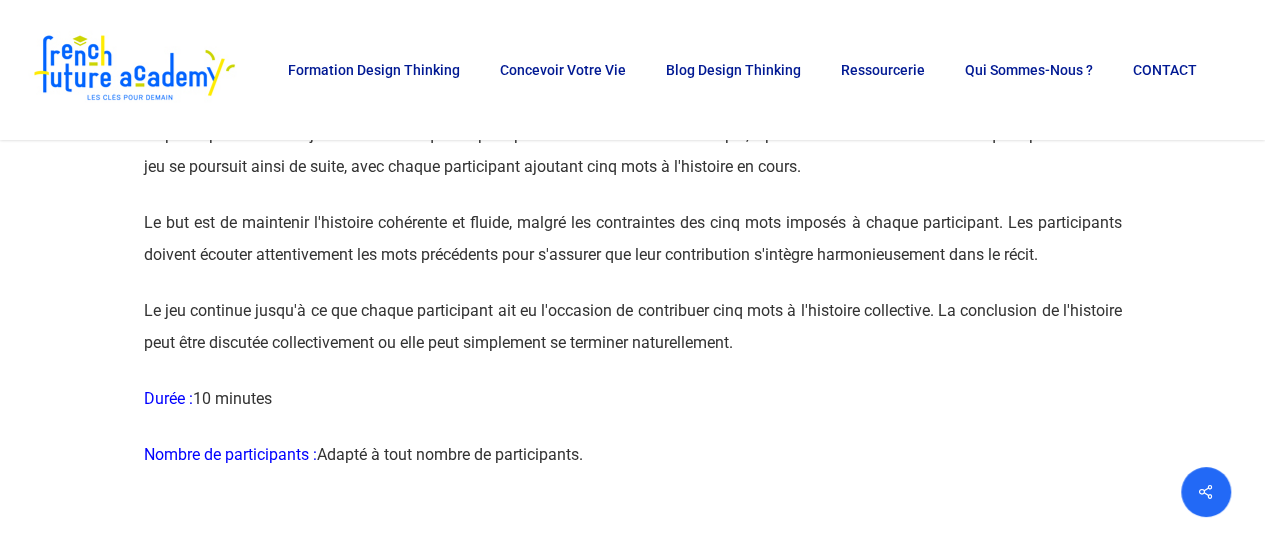 click at bounding box center [633, 6678] 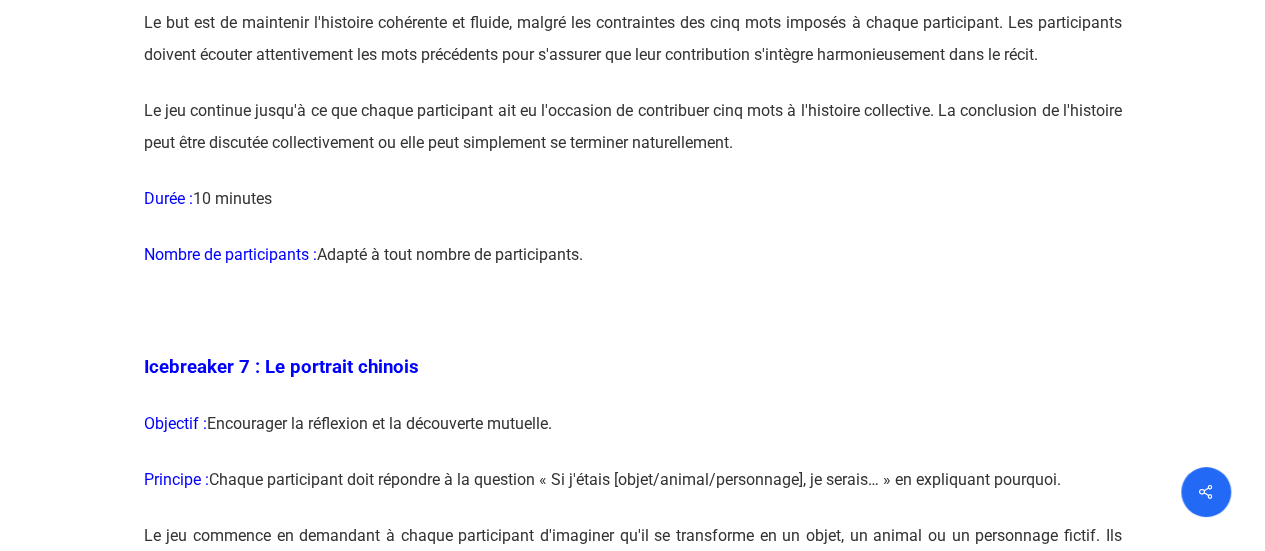 scroll, scrollTop: 4900, scrollLeft: 0, axis: vertical 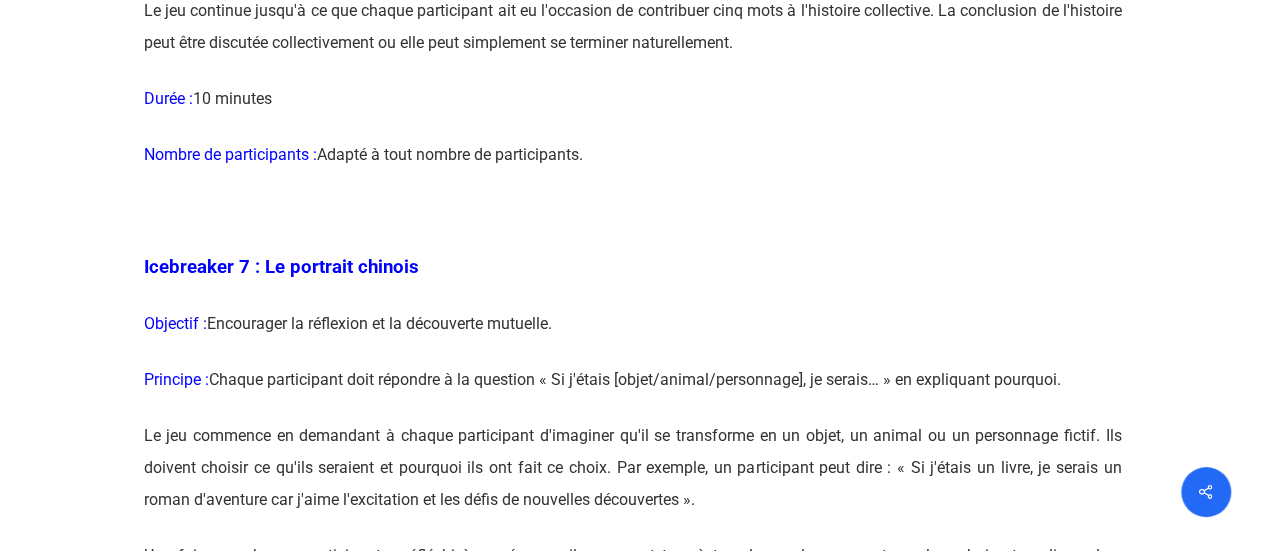 click at bounding box center [633, 6378] 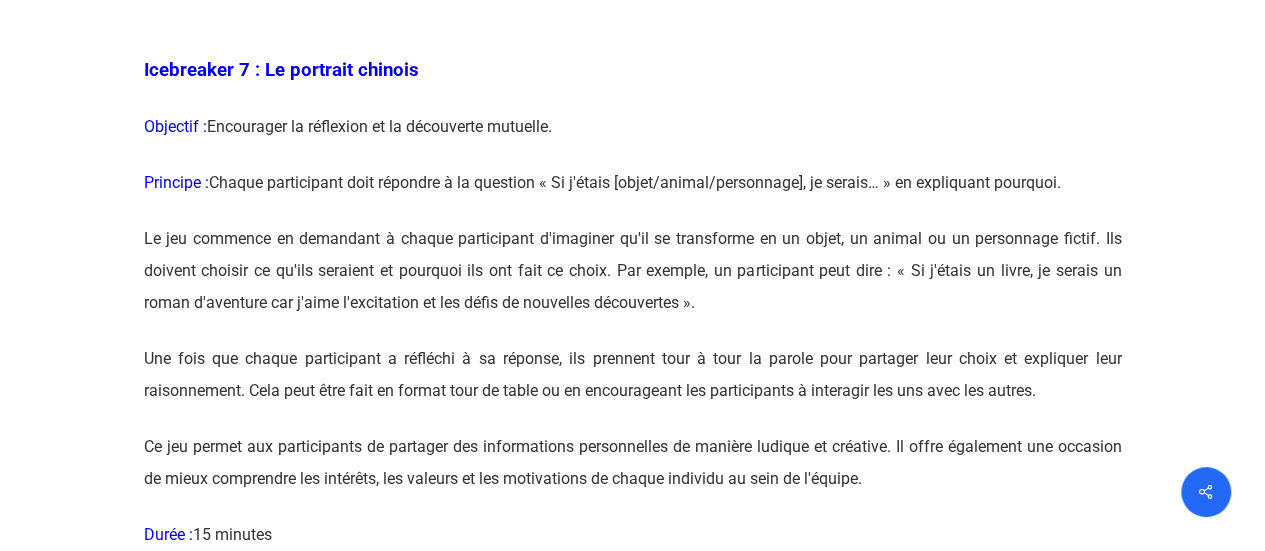 scroll, scrollTop: 5100, scrollLeft: 0, axis: vertical 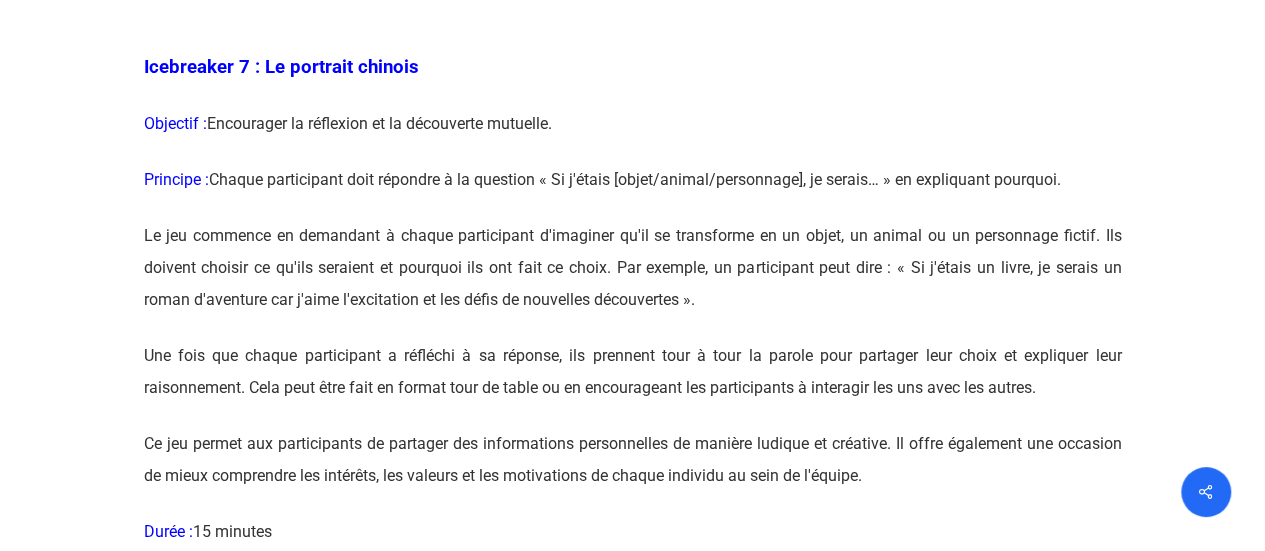 click at bounding box center [633, 6178] 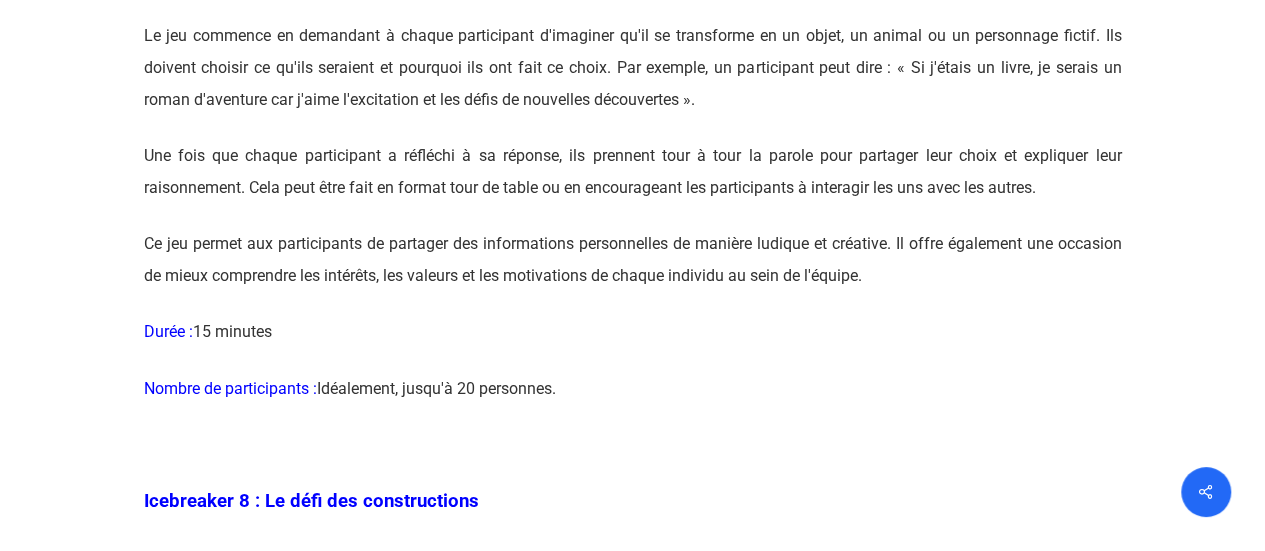 click at bounding box center (633, 5978) 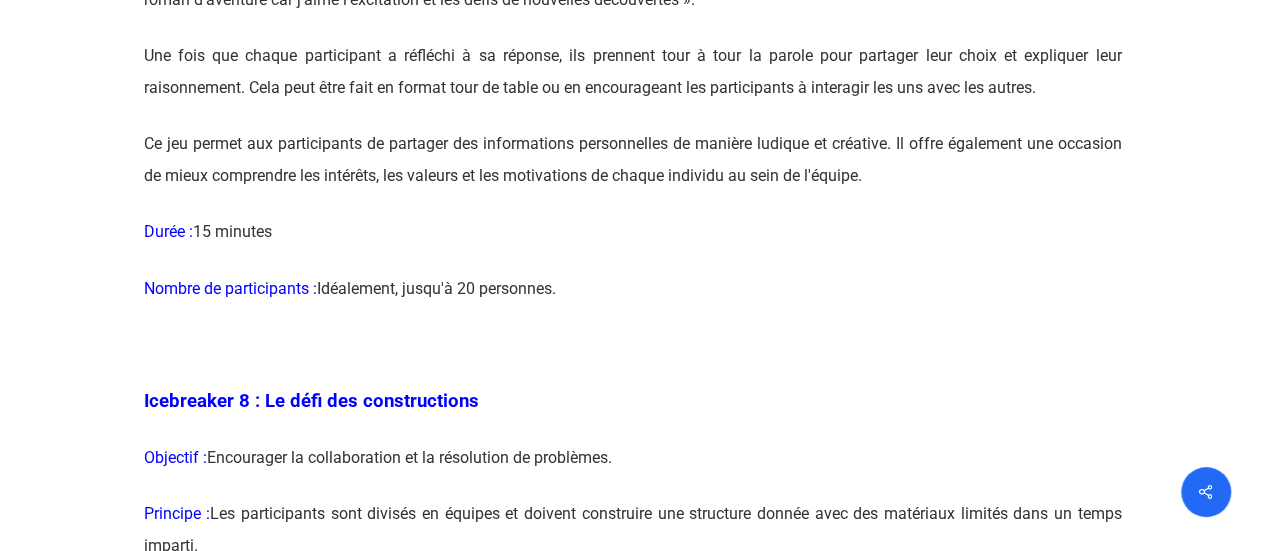 click at bounding box center [633, 5878] 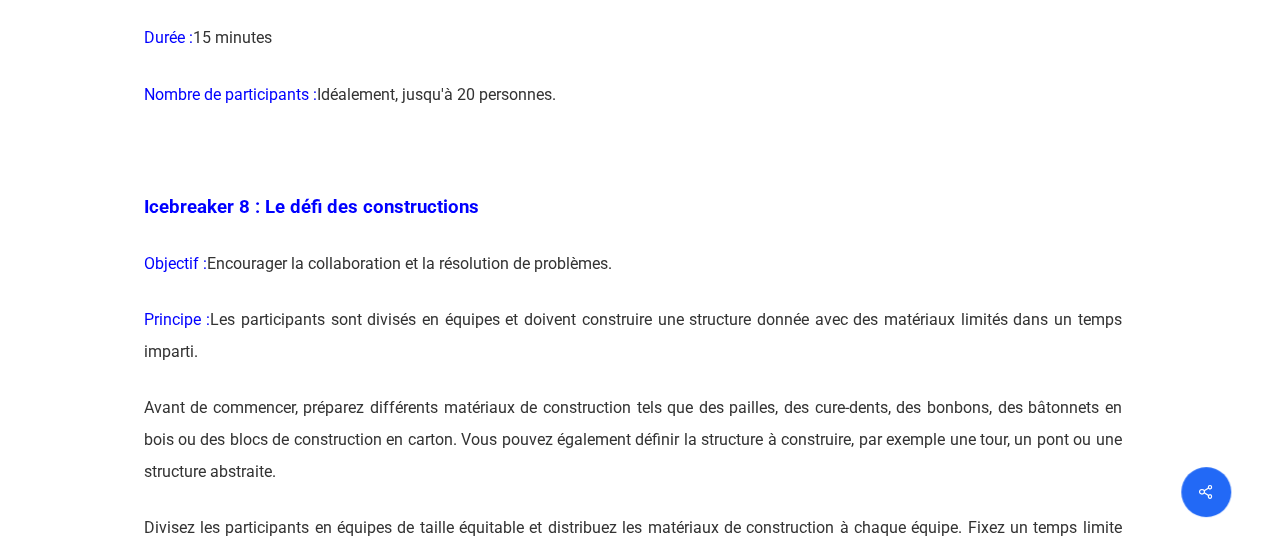 scroll, scrollTop: 5600, scrollLeft: 0, axis: vertical 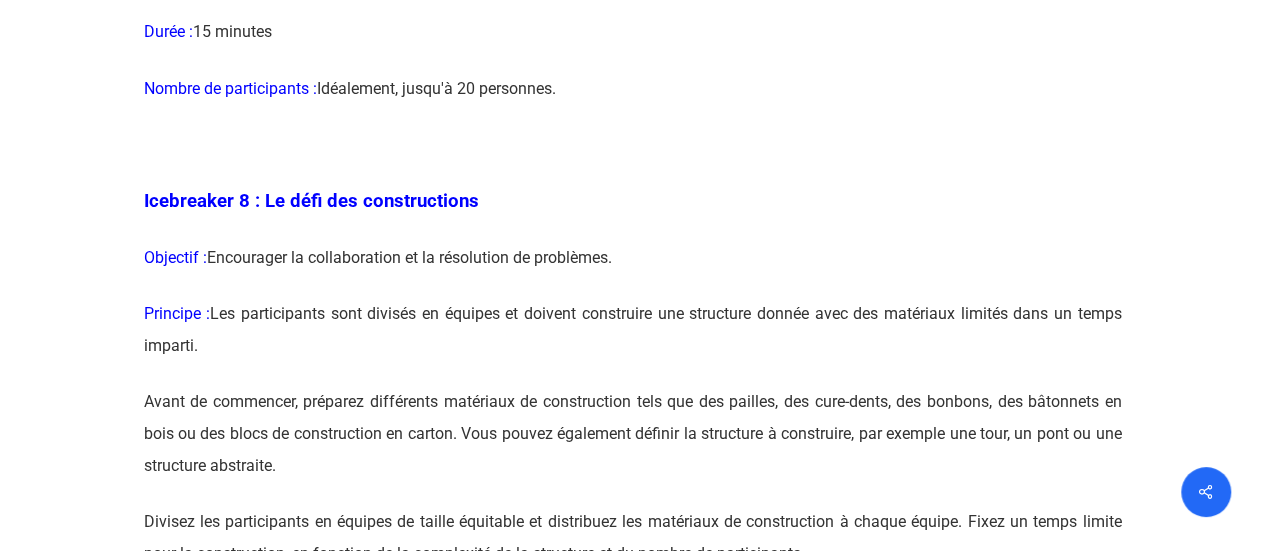 click at bounding box center (633, 5678) 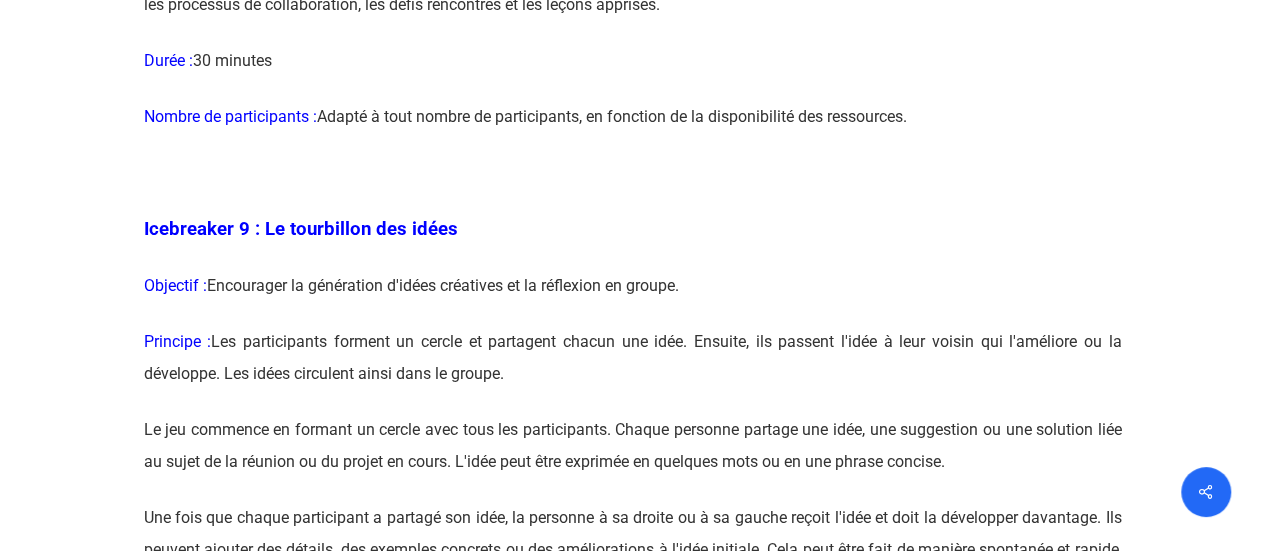 scroll, scrollTop: 6400, scrollLeft: 0, axis: vertical 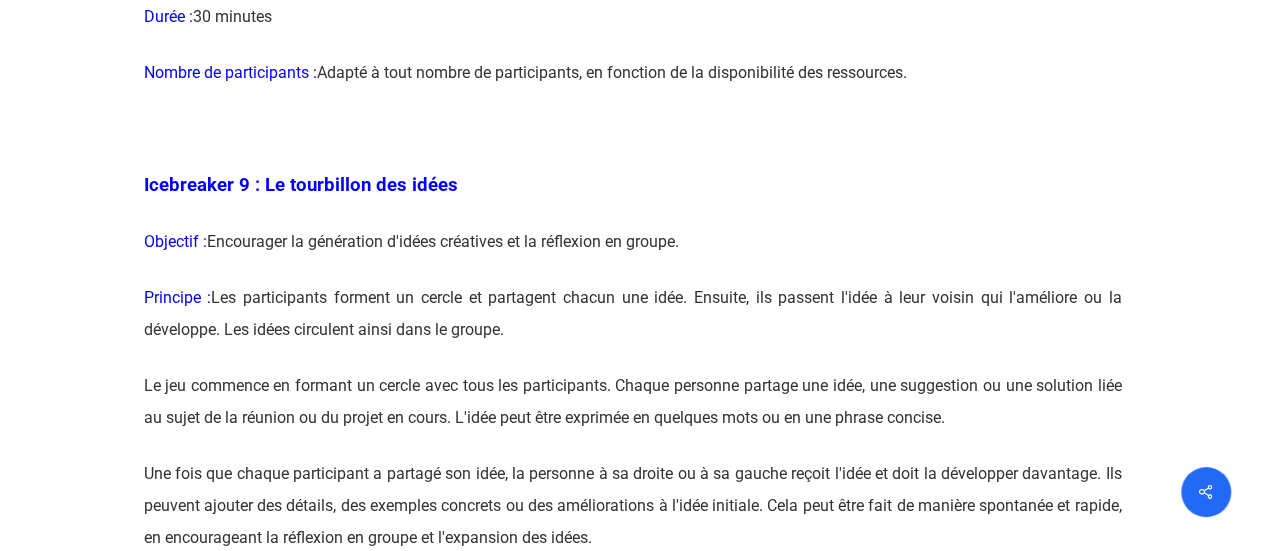 click on "Icebreaker 1 : Nommez votre super-pouvoir !
Objectif :  Encourager l'expression individuelle et la découverte mutuelle.
Principe :  Chaque participant doit partager son super-pouvoir imaginaire et expliquer en quoi il serait utile dans le contexte du projet en cours.
Durée :  10 minutes
Nombre de participants :  [GEOGRAPHIC_DATA], jusqu'à 20 personnes.
Icebreaker 2 : L'île déserte créative
Objectif :  Encourager la pensée créative et l'innovation.
Principe :  Les participants doivent choisir trois objets qu'ils emporteraient sur une île déserte pour stimuler leur créativité et expliquer leur choix.
Durée :  15 minutes
Nombre de participants :  Jusqu'à 30 personnes.
Icebreaker 3 : Le jeu du « Qui suis-je ?
Objectif :  Encourager la découverte mutuelle et la communication.
Principe :
Durée :  15 minutes
Nombre de participants :  [GEOGRAPHIC_DATA], jusqu'à 20 personnes.
Icebreaker 4 : La boîte à questions
Objectif :" at bounding box center (633, 4878) 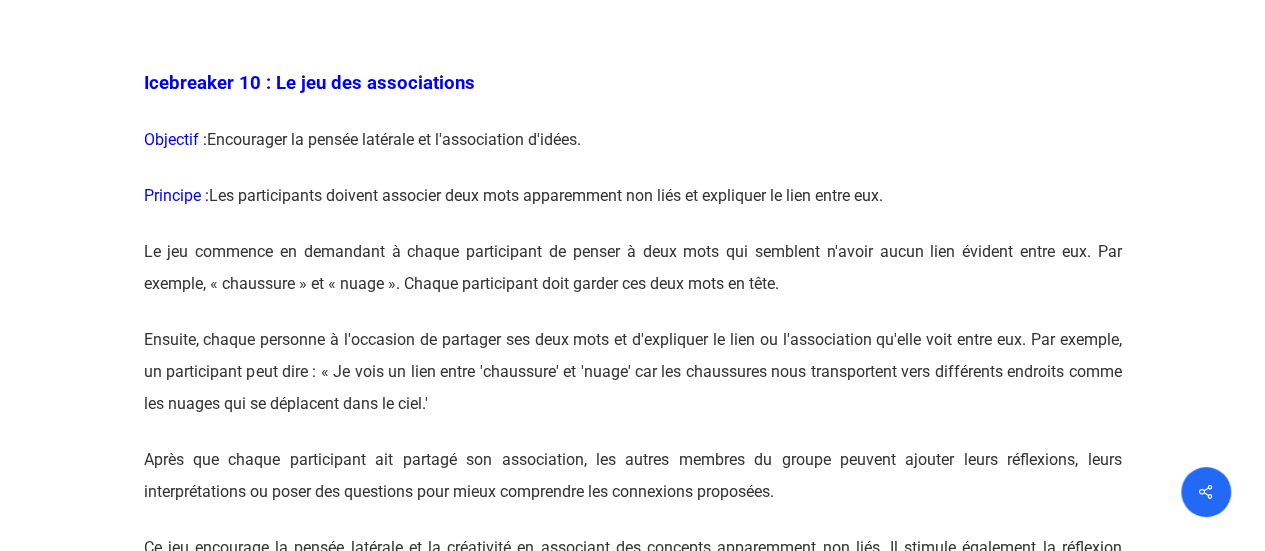 scroll, scrollTop: 7200, scrollLeft: 0, axis: vertical 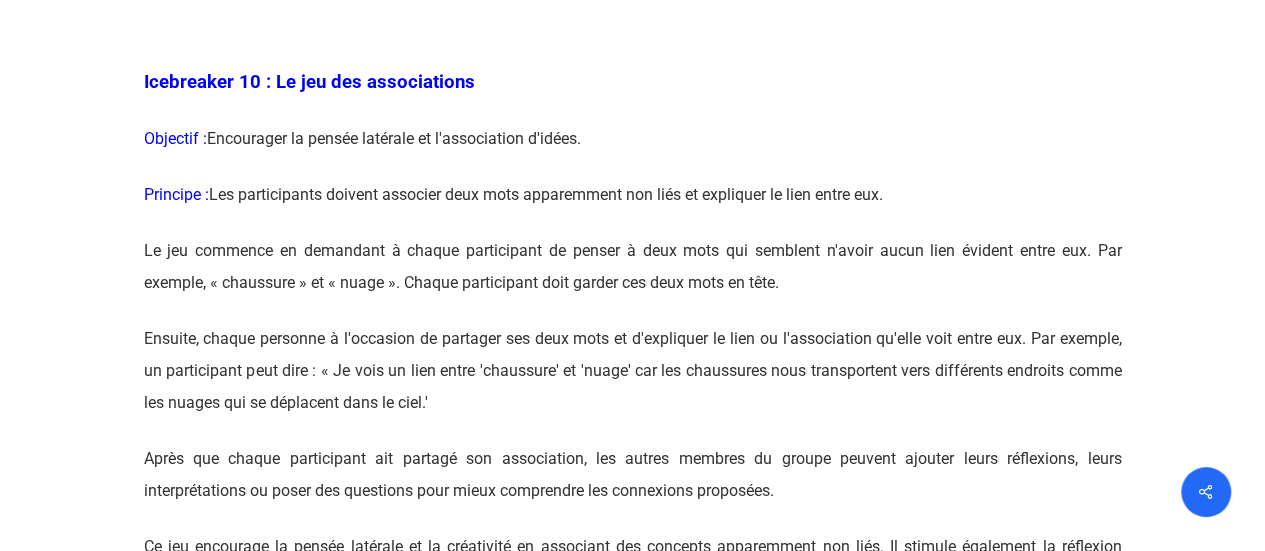 click at bounding box center [633, 4078] 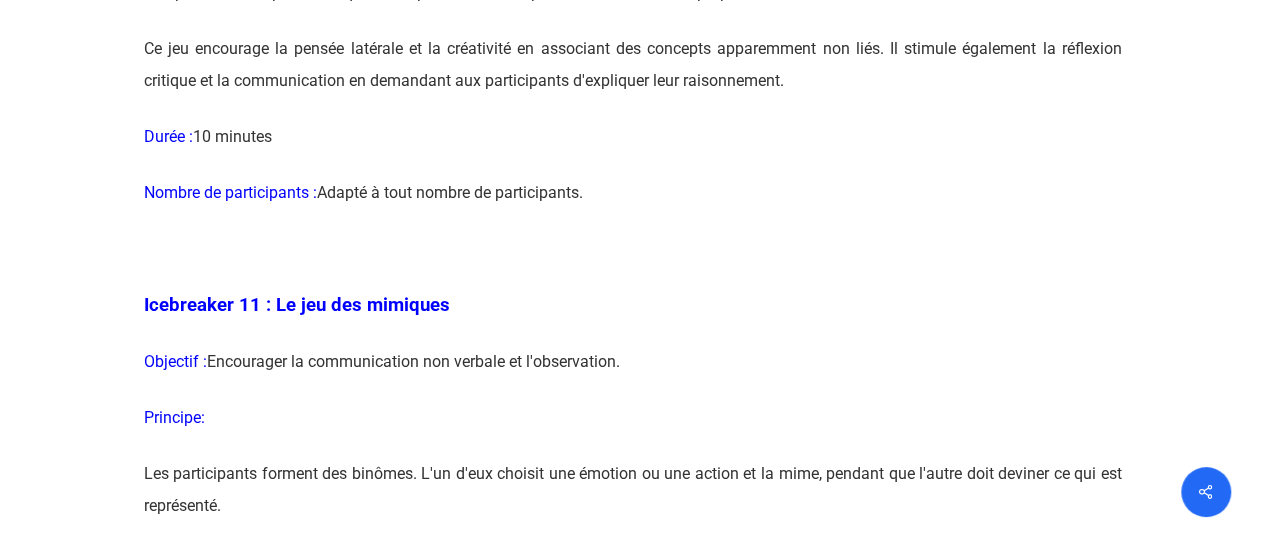 scroll, scrollTop: 7700, scrollLeft: 0, axis: vertical 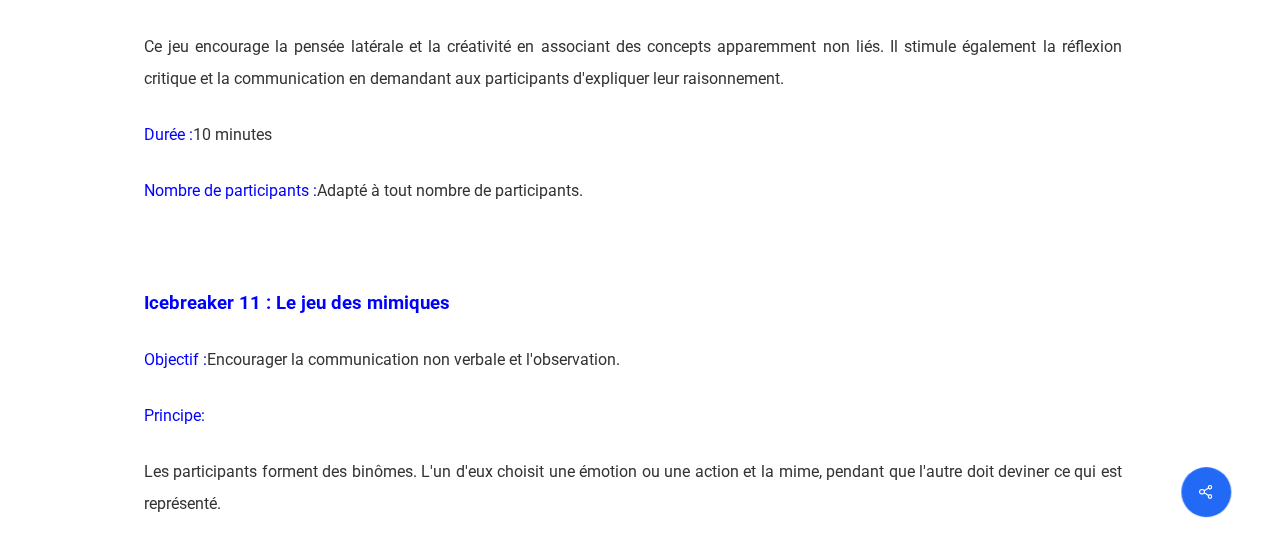 click at bounding box center [633, 3578] 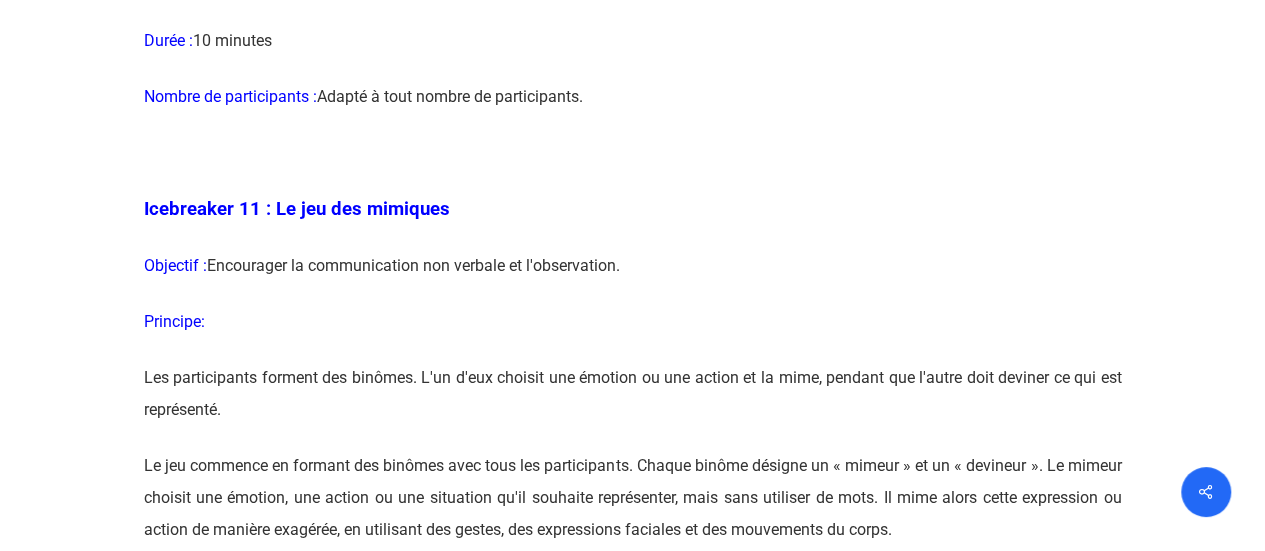 scroll, scrollTop: 7900, scrollLeft: 0, axis: vertical 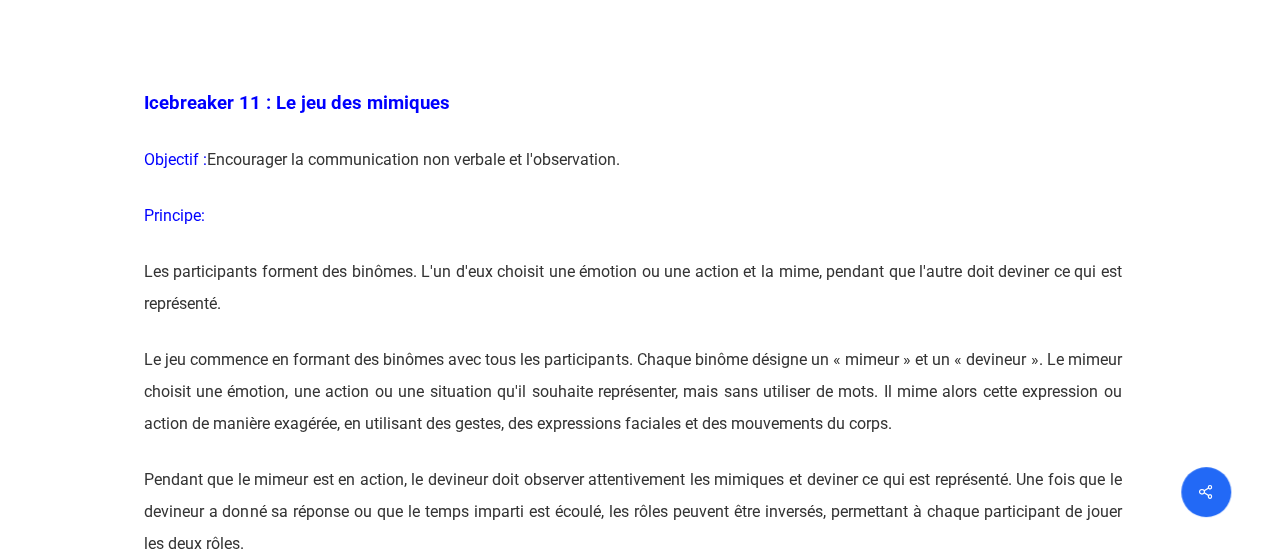 click at bounding box center (633, 3378) 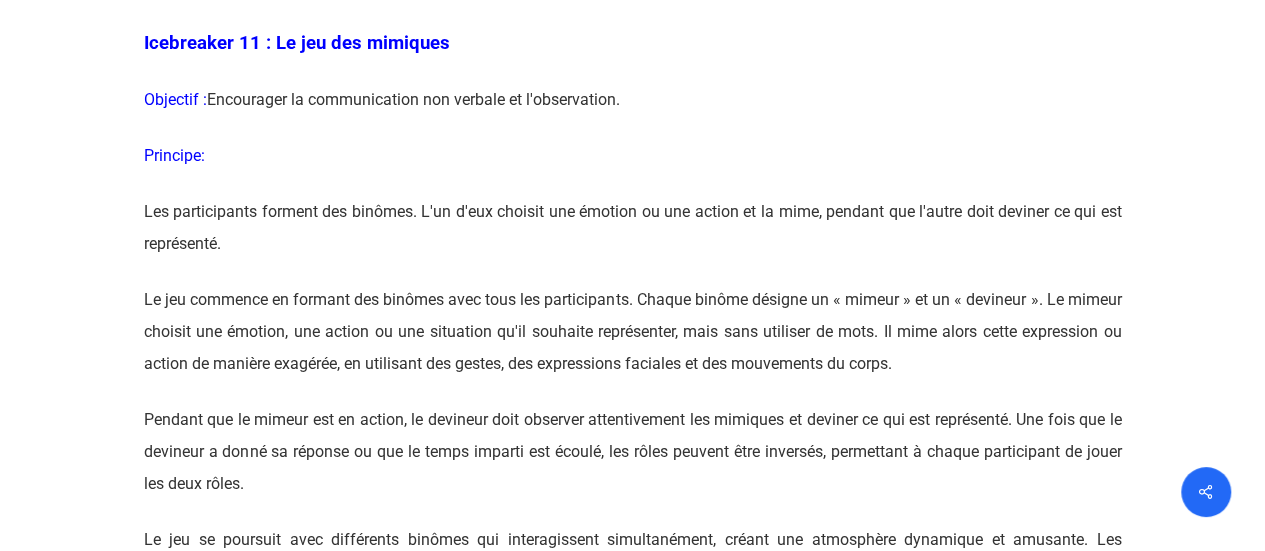 scroll, scrollTop: 8000, scrollLeft: 0, axis: vertical 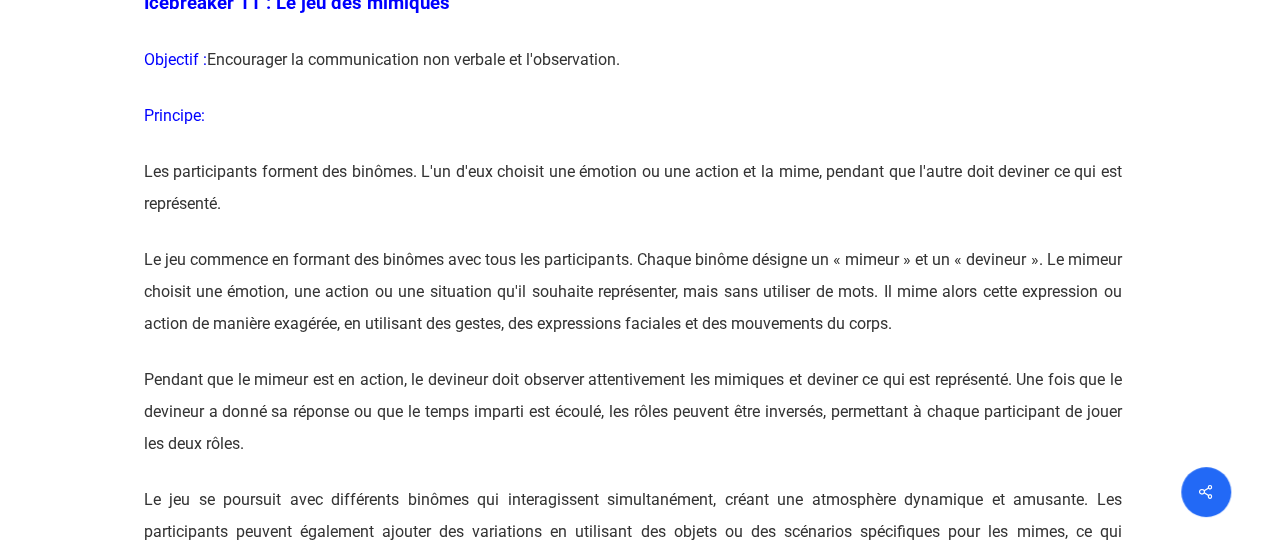 click at bounding box center (633, 3278) 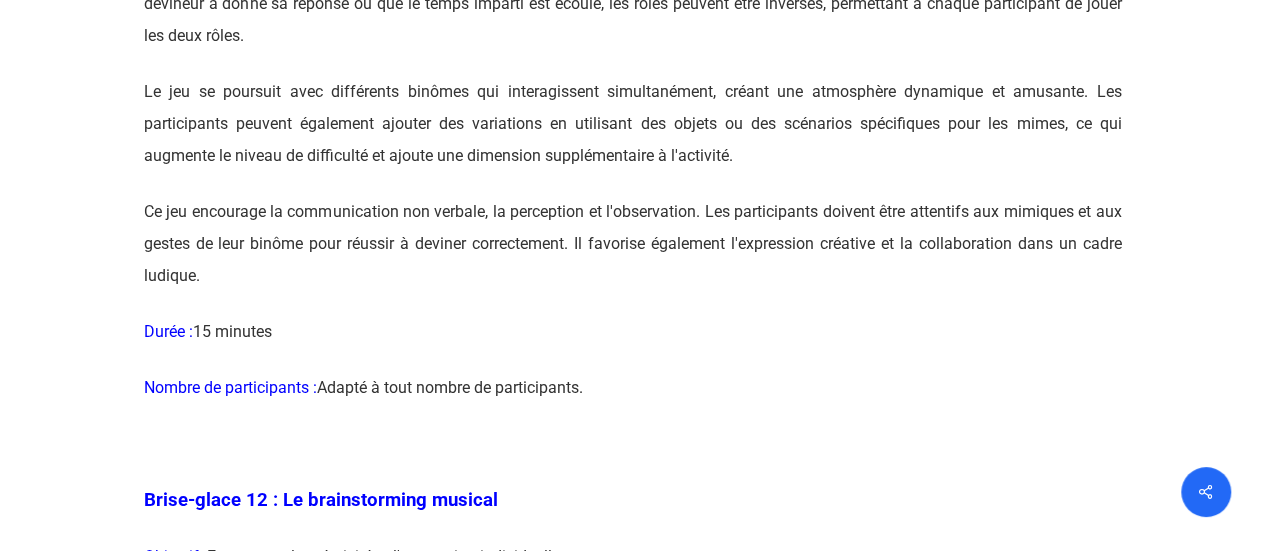 scroll, scrollTop: 8500, scrollLeft: 0, axis: vertical 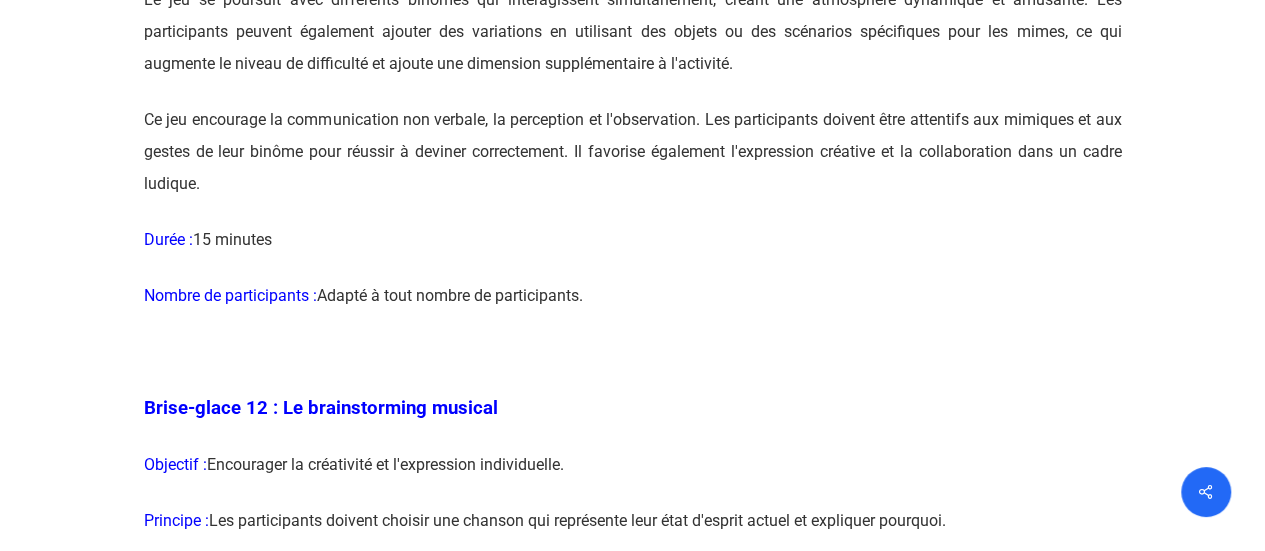 click at bounding box center (633, 2778) 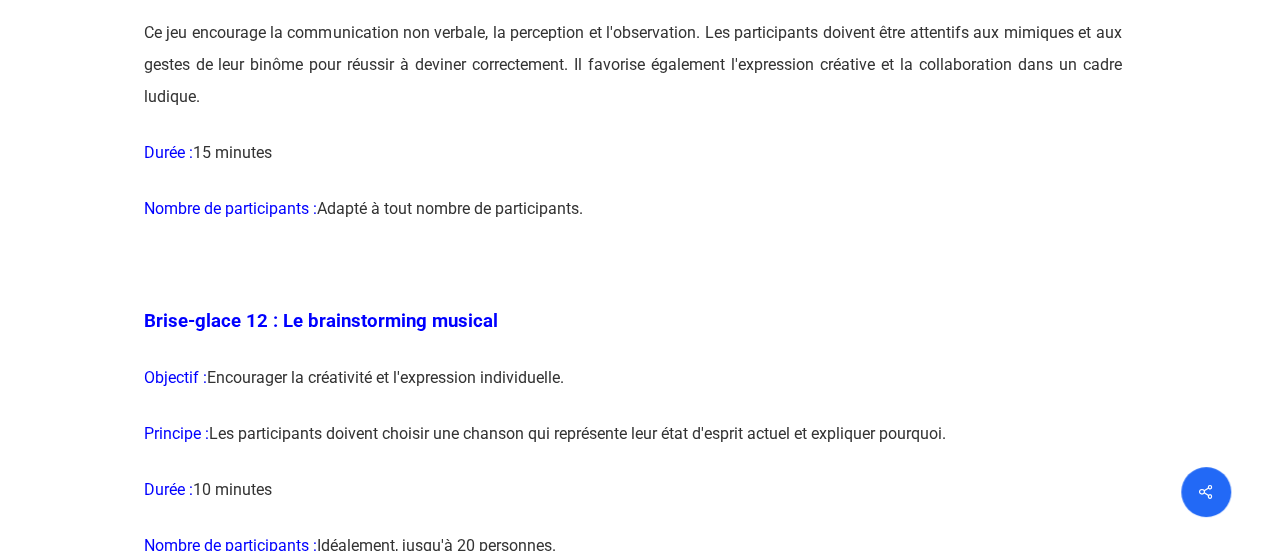 scroll, scrollTop: 8800, scrollLeft: 0, axis: vertical 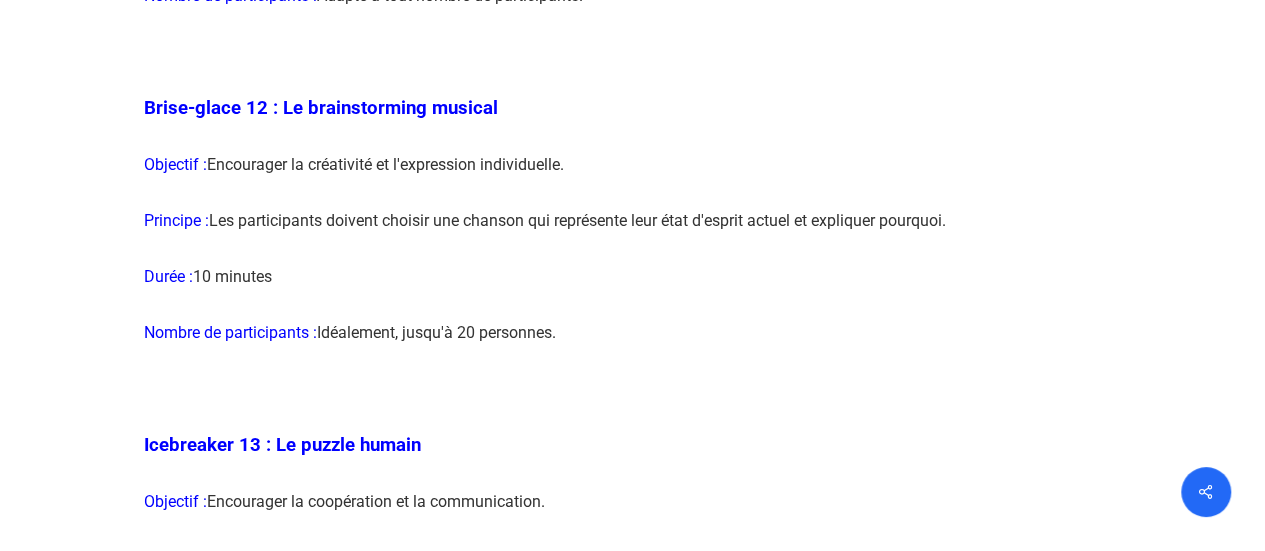 click at bounding box center [633, 2478] 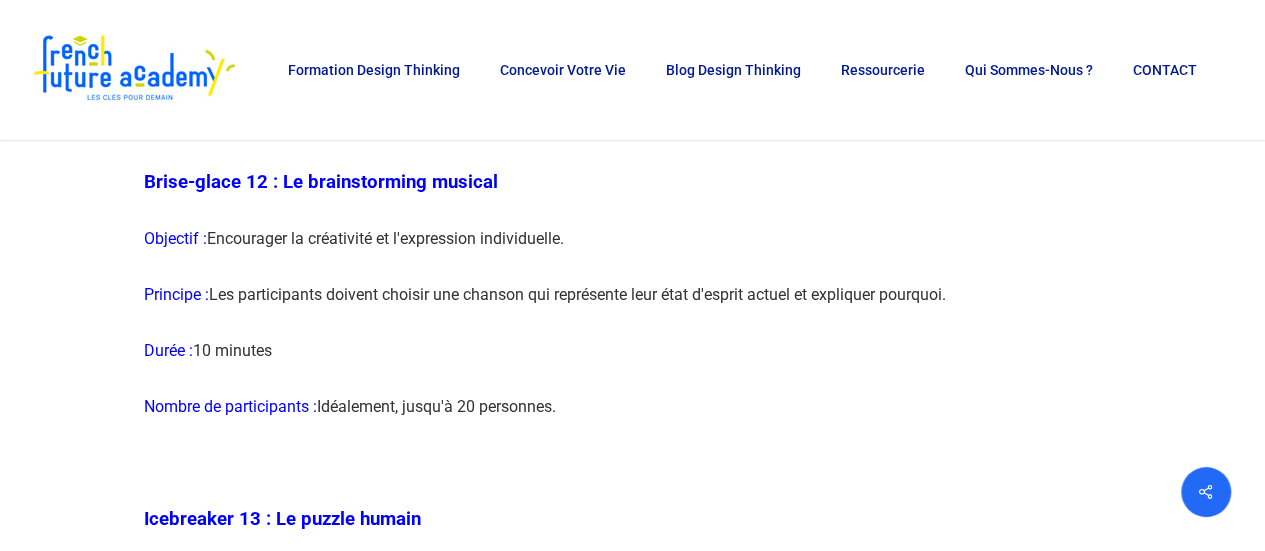 scroll, scrollTop: 8700, scrollLeft: 0, axis: vertical 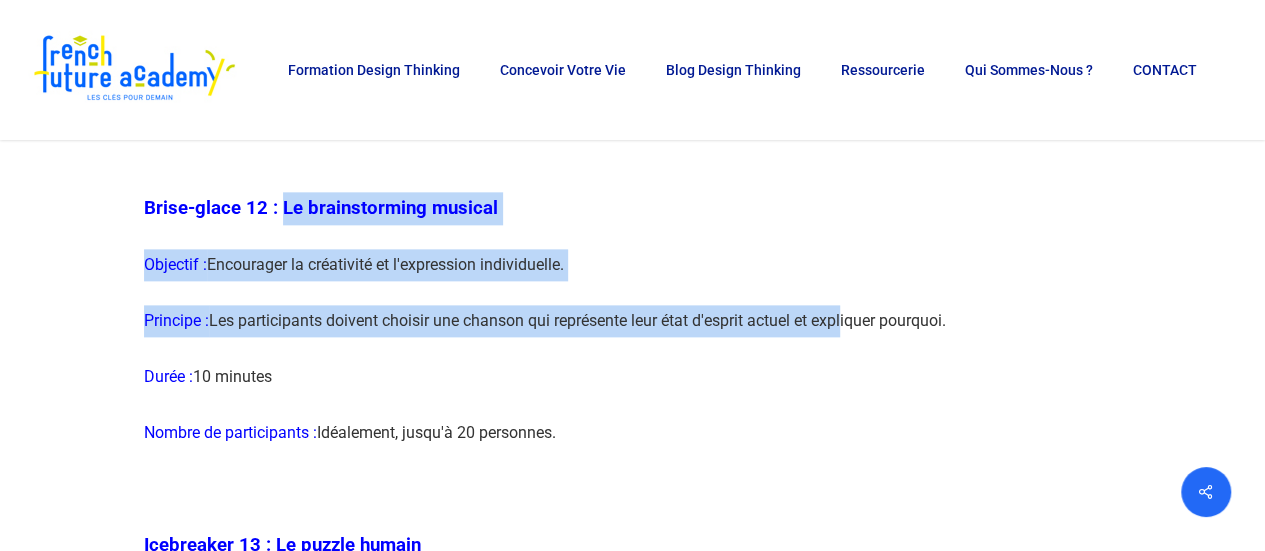 drag, startPoint x: 280, startPoint y: 213, endPoint x: 846, endPoint y: 358, distance: 584.2782 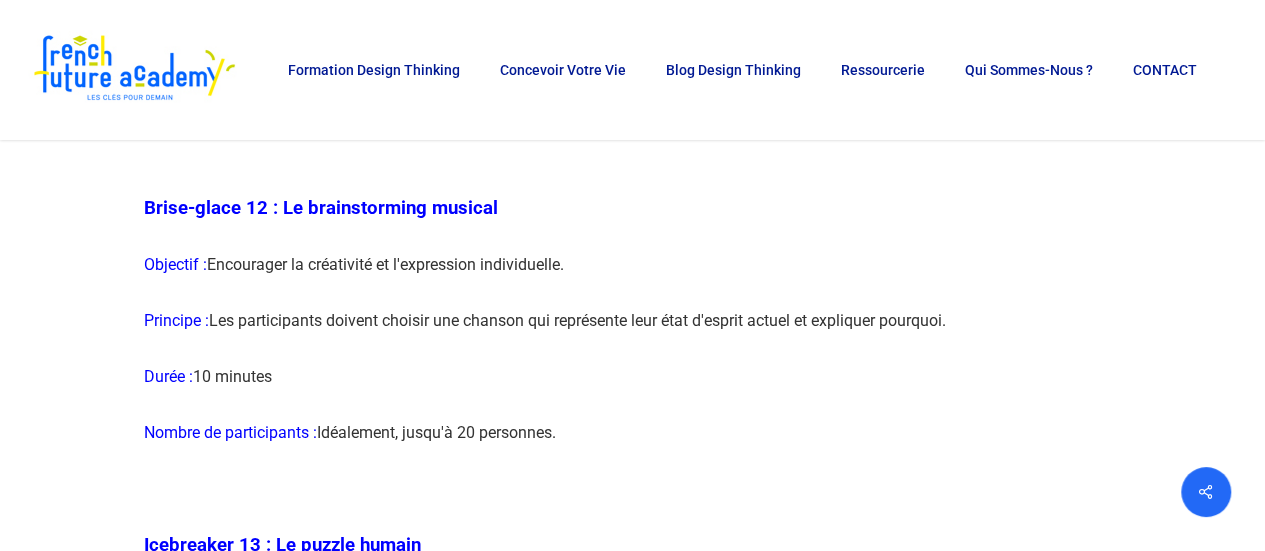 drag, startPoint x: 281, startPoint y: 204, endPoint x: 948, endPoint y: 367, distance: 686.628 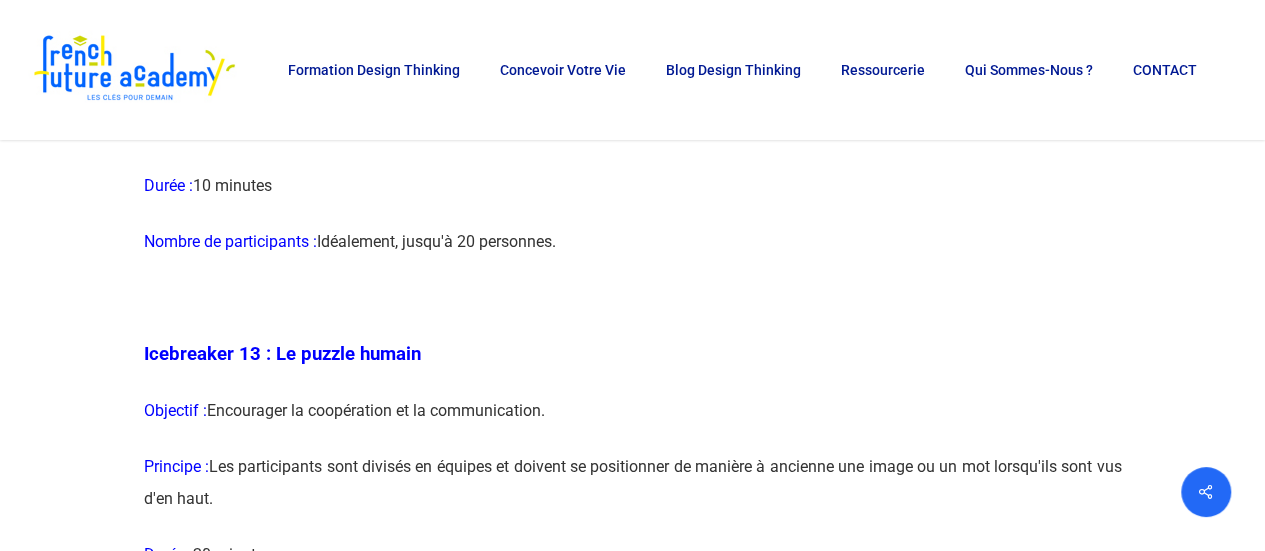 scroll, scrollTop: 9000, scrollLeft: 0, axis: vertical 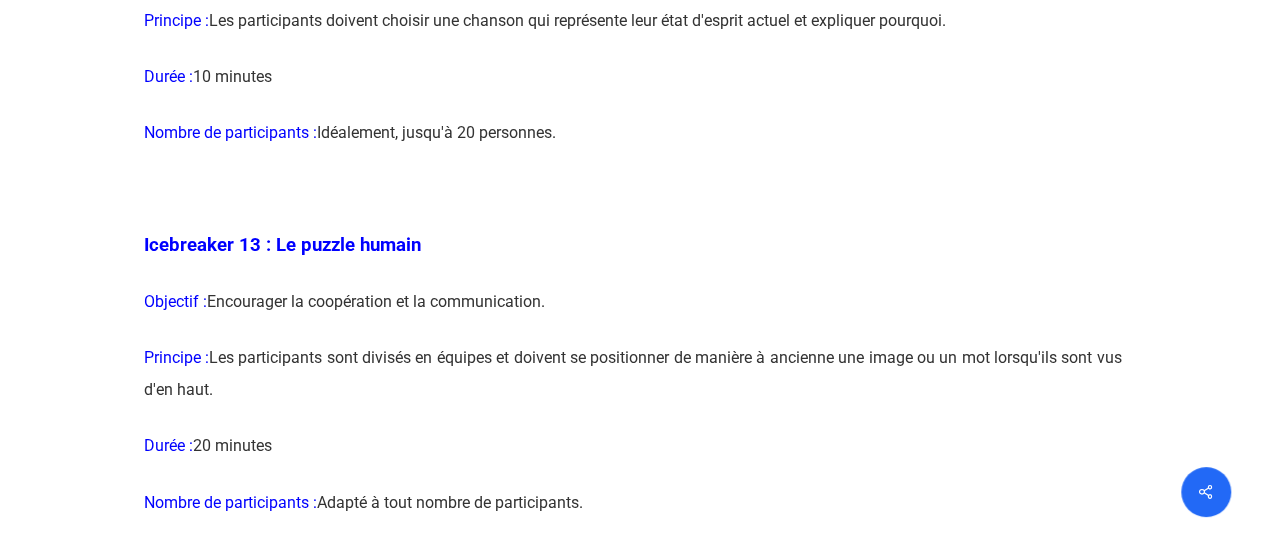 click at bounding box center (633, 2278) 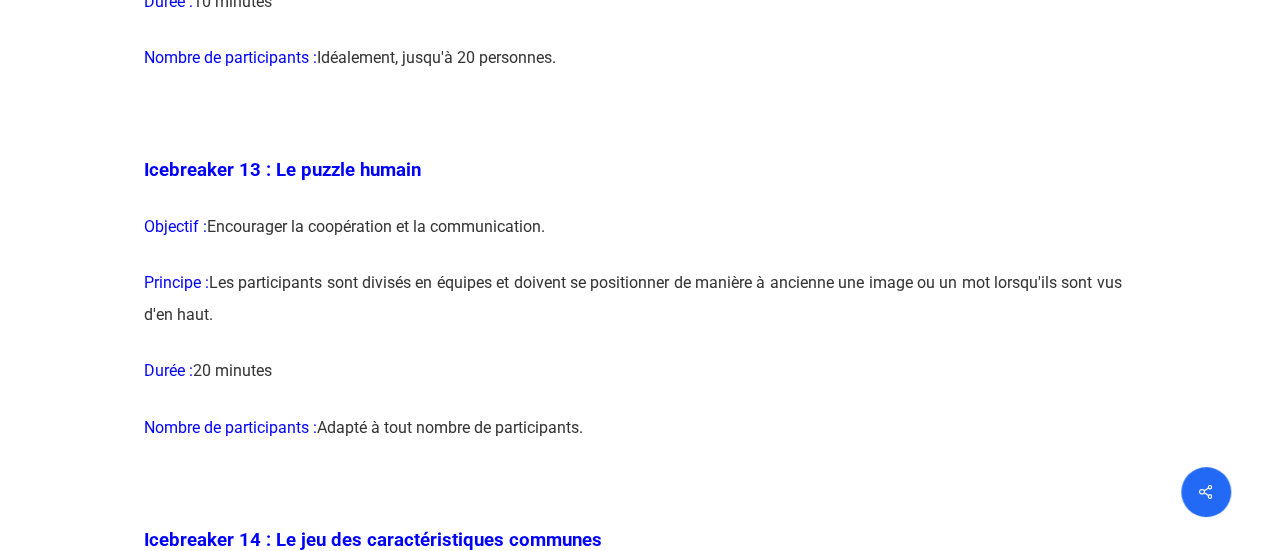 scroll, scrollTop: 9100, scrollLeft: 0, axis: vertical 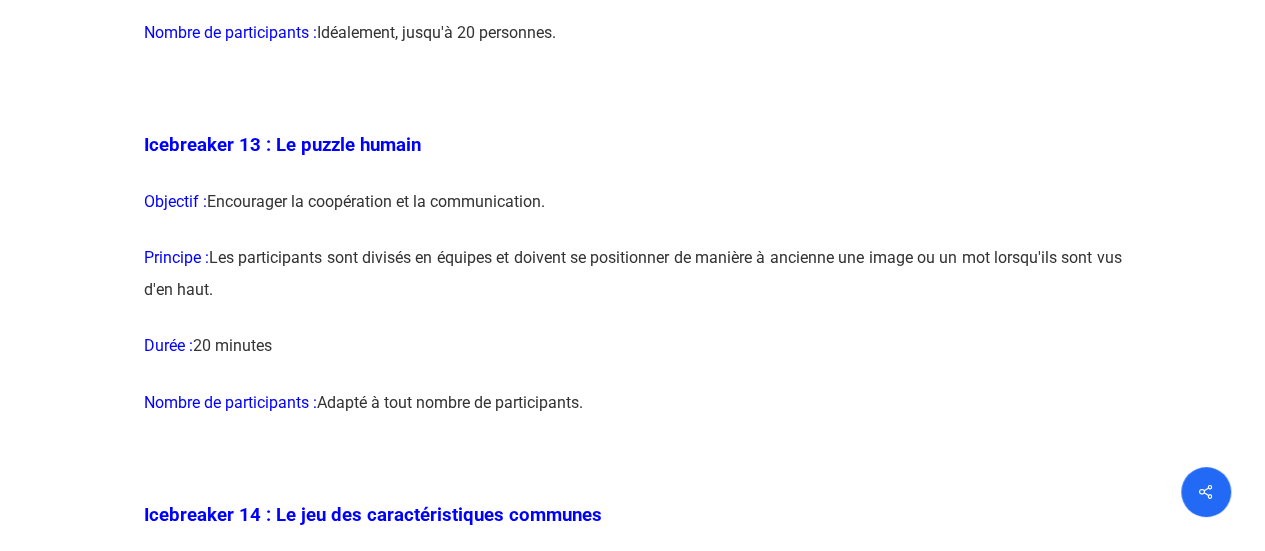 click at bounding box center (633, 2178) 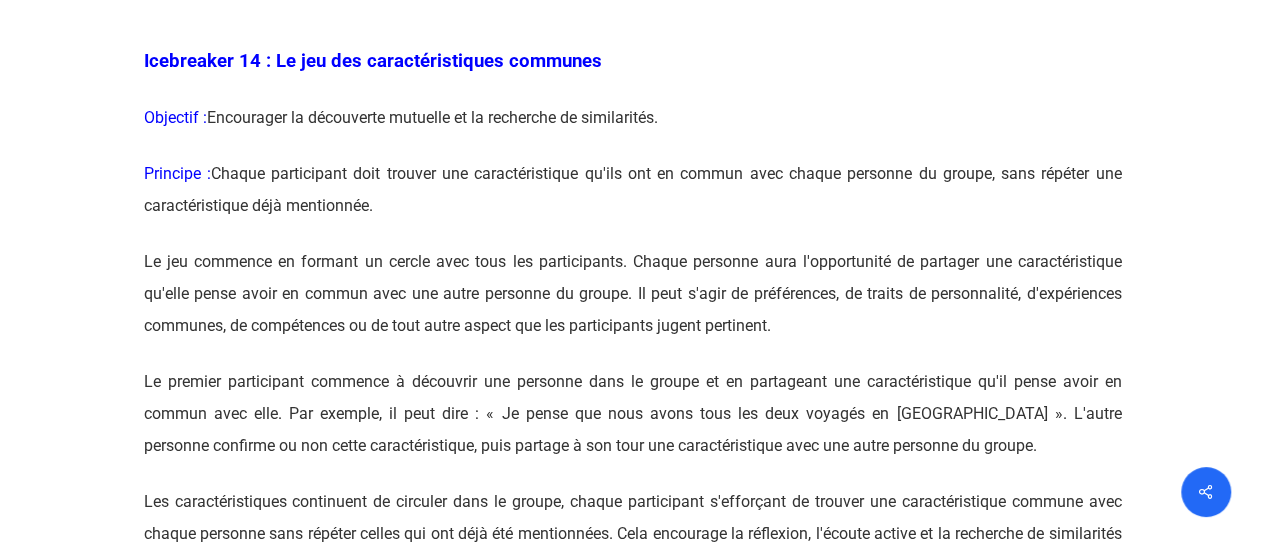 scroll, scrollTop: 9600, scrollLeft: 0, axis: vertical 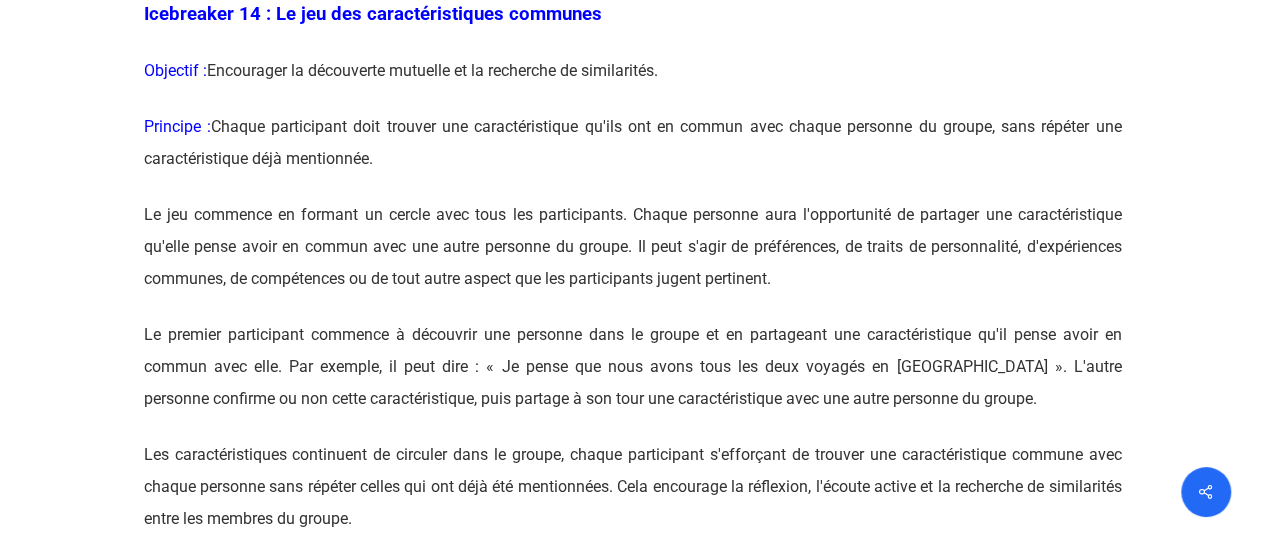 click at bounding box center (633, 1678) 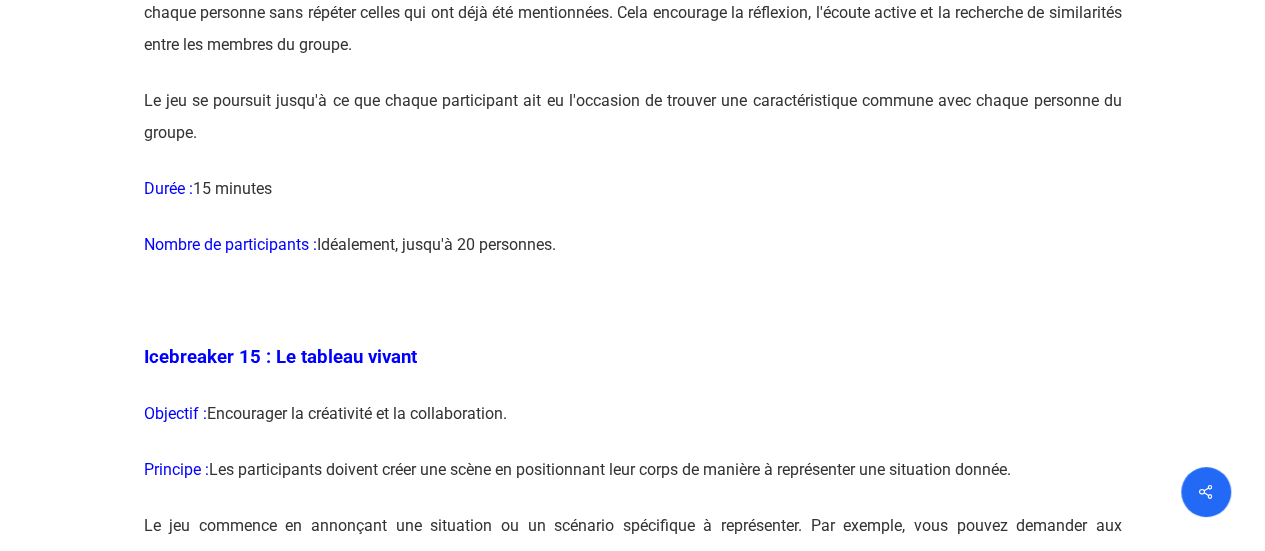scroll, scrollTop: 10200, scrollLeft: 0, axis: vertical 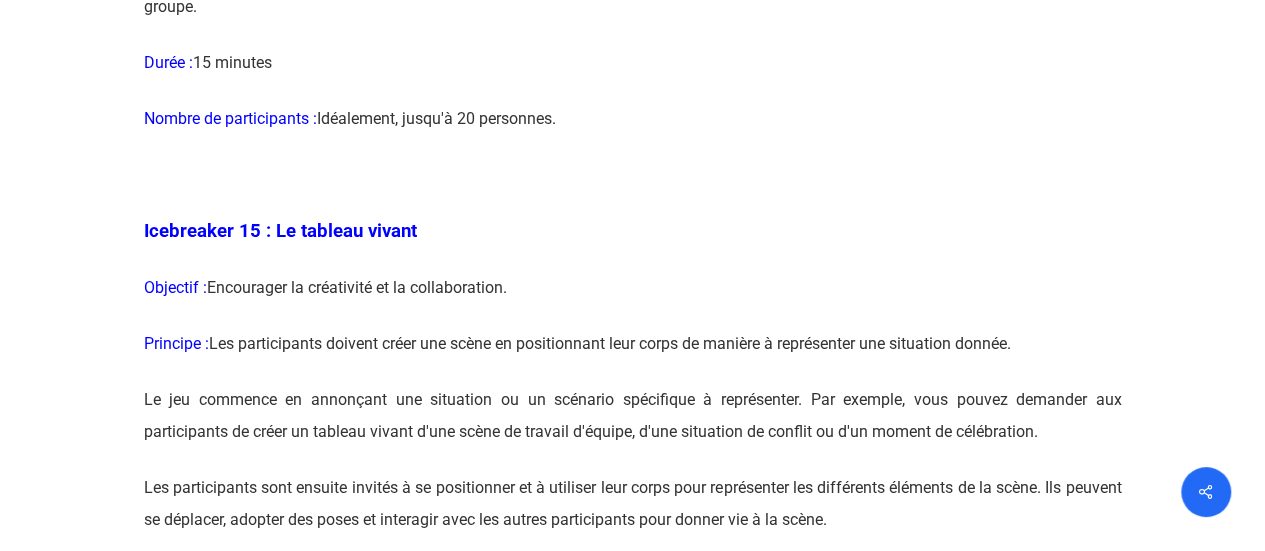 click at bounding box center (633, 1078) 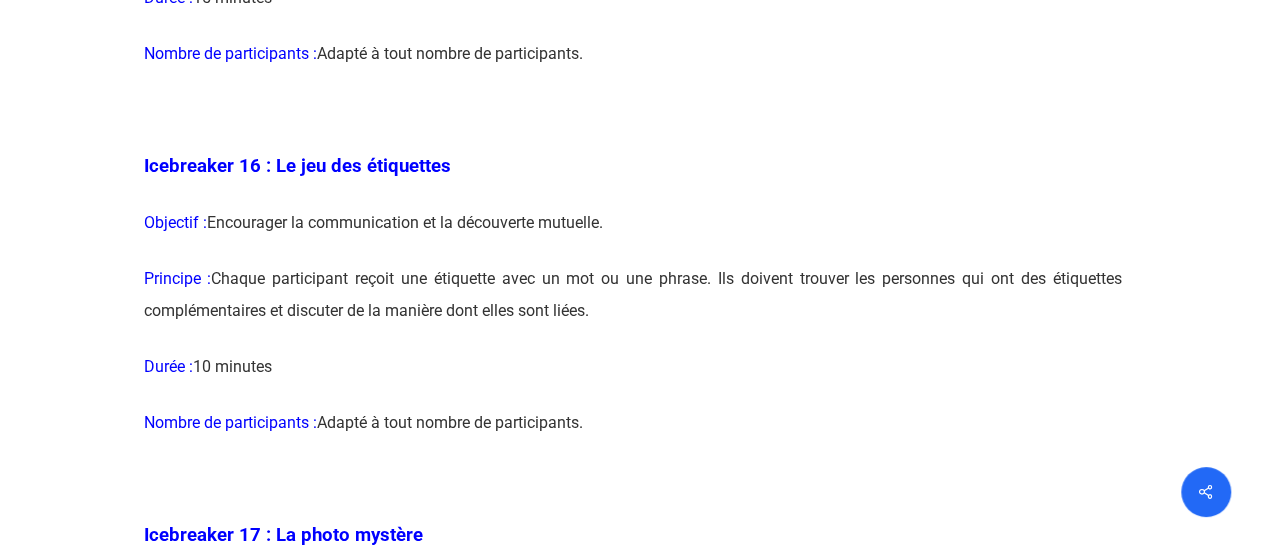 scroll, scrollTop: 10900, scrollLeft: 0, axis: vertical 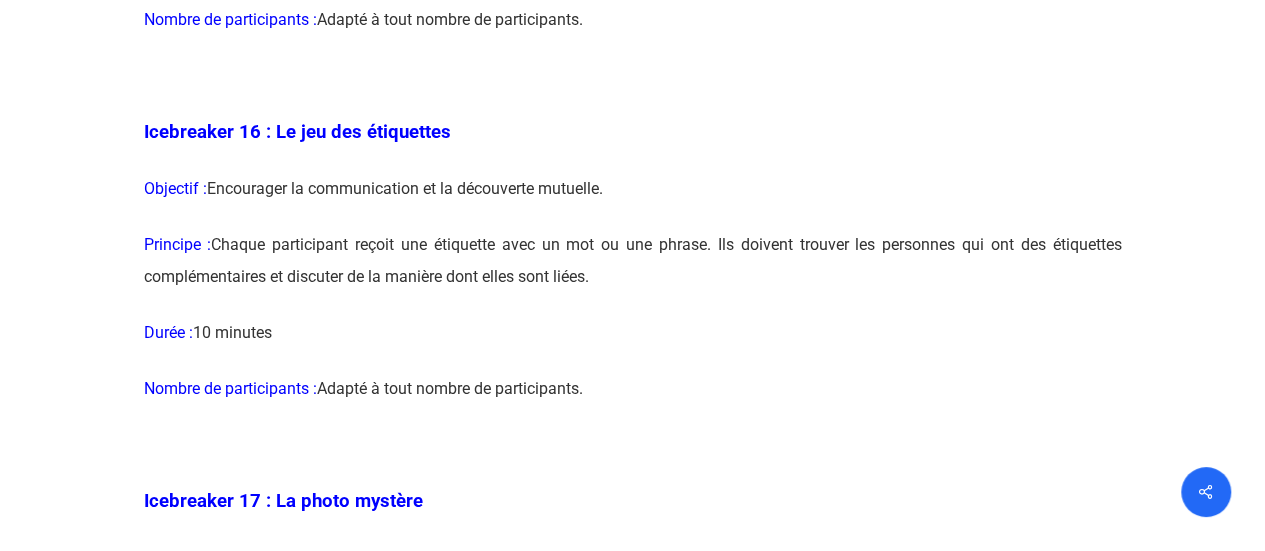 click at bounding box center (633, 378) 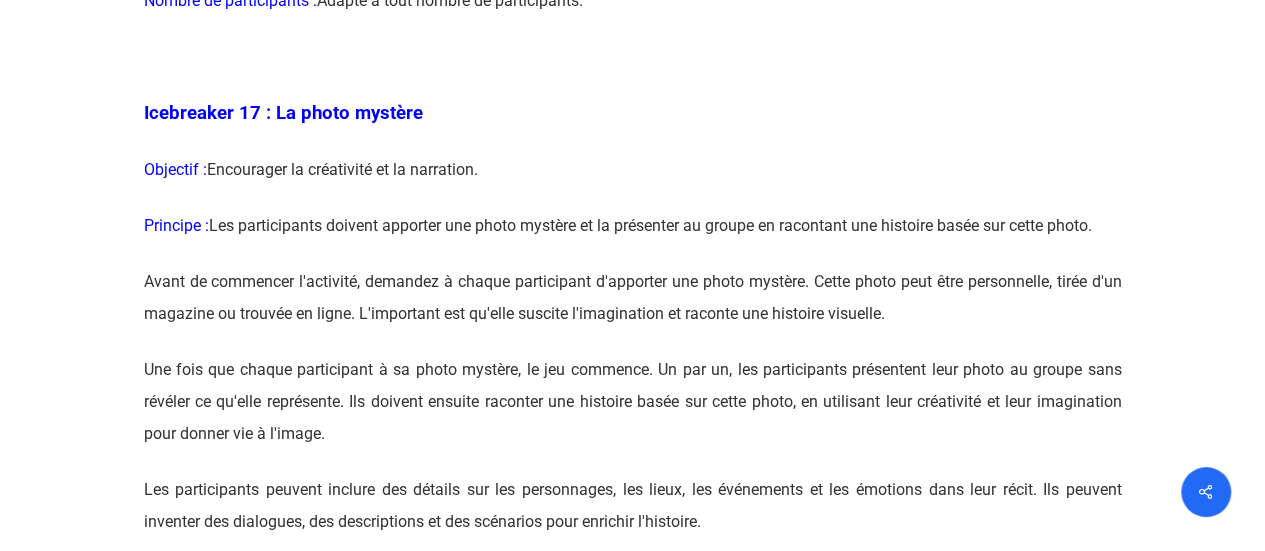 scroll, scrollTop: 11300, scrollLeft: 0, axis: vertical 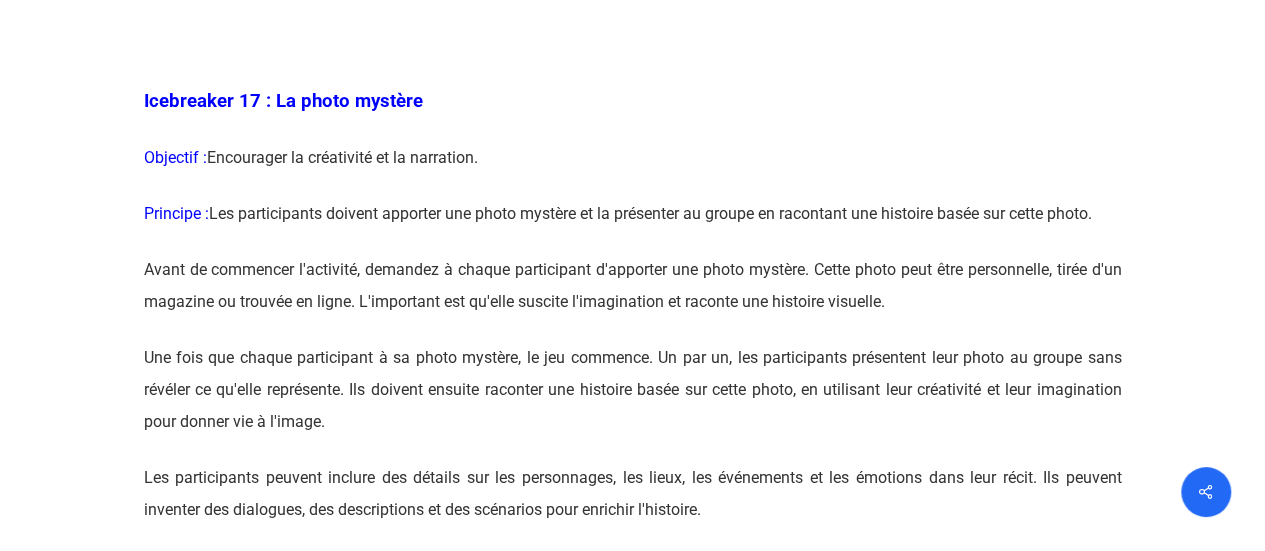 click at bounding box center (633, -22) 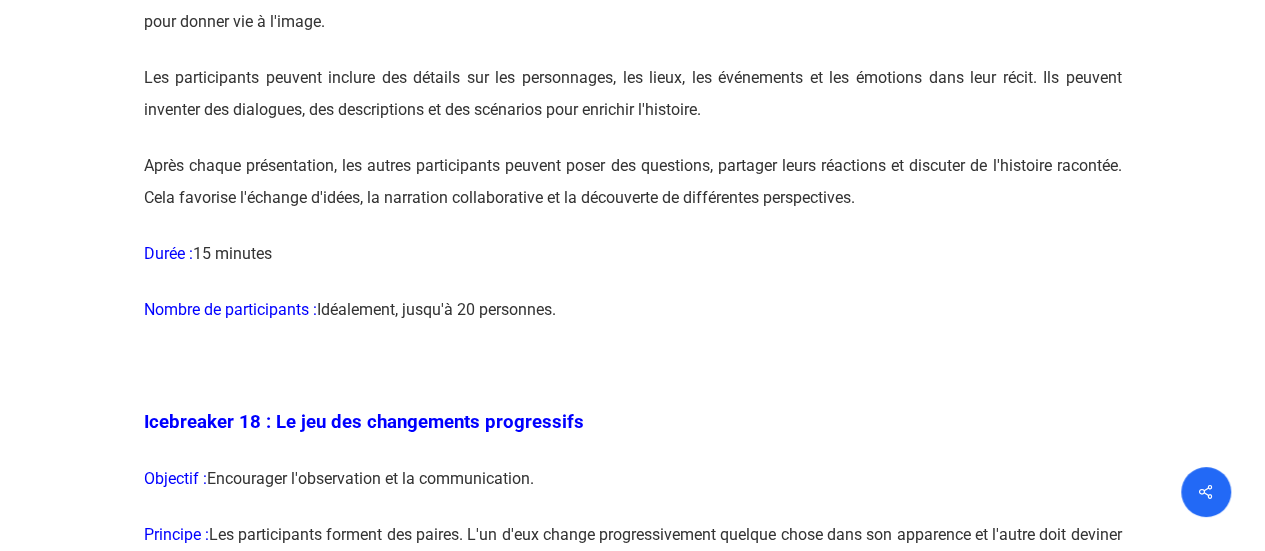 click at bounding box center [633, -422] 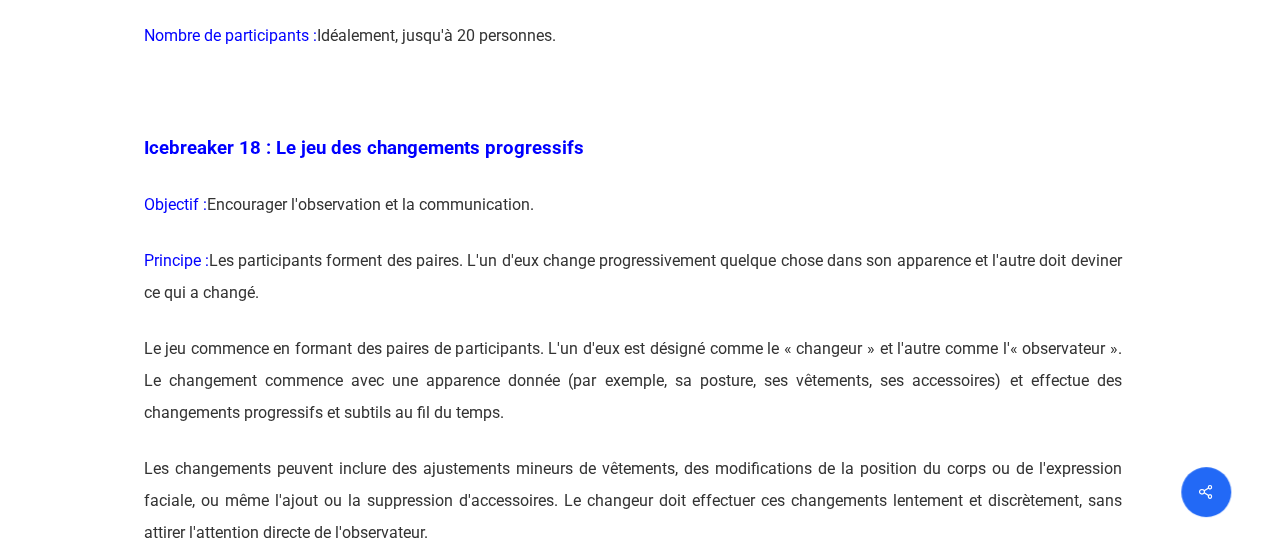 scroll, scrollTop: 12000, scrollLeft: 0, axis: vertical 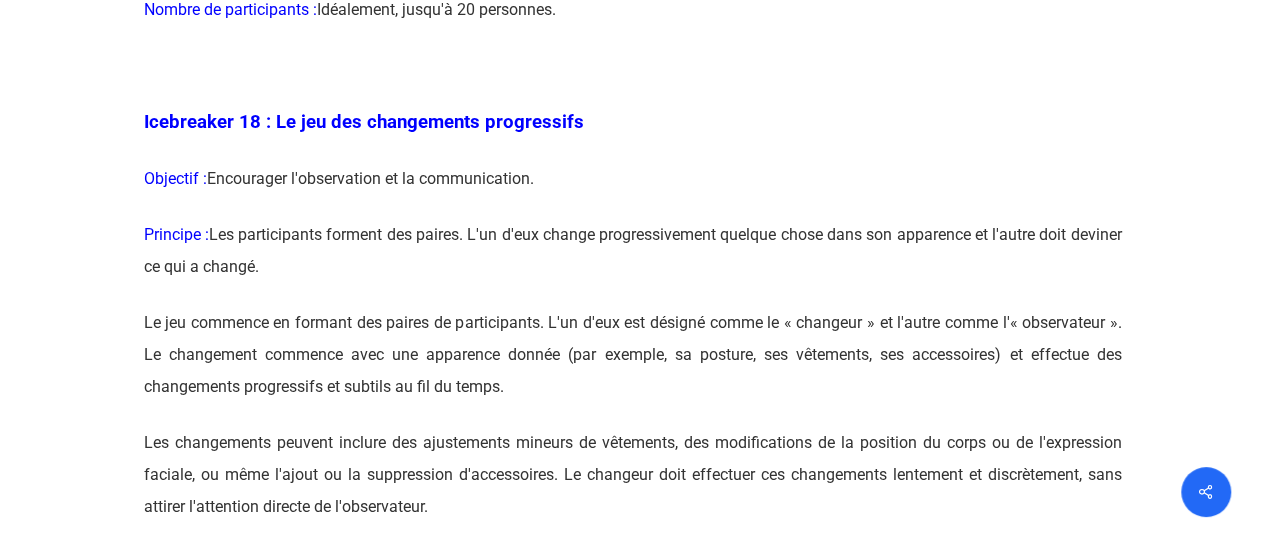 click at bounding box center (633, -722) 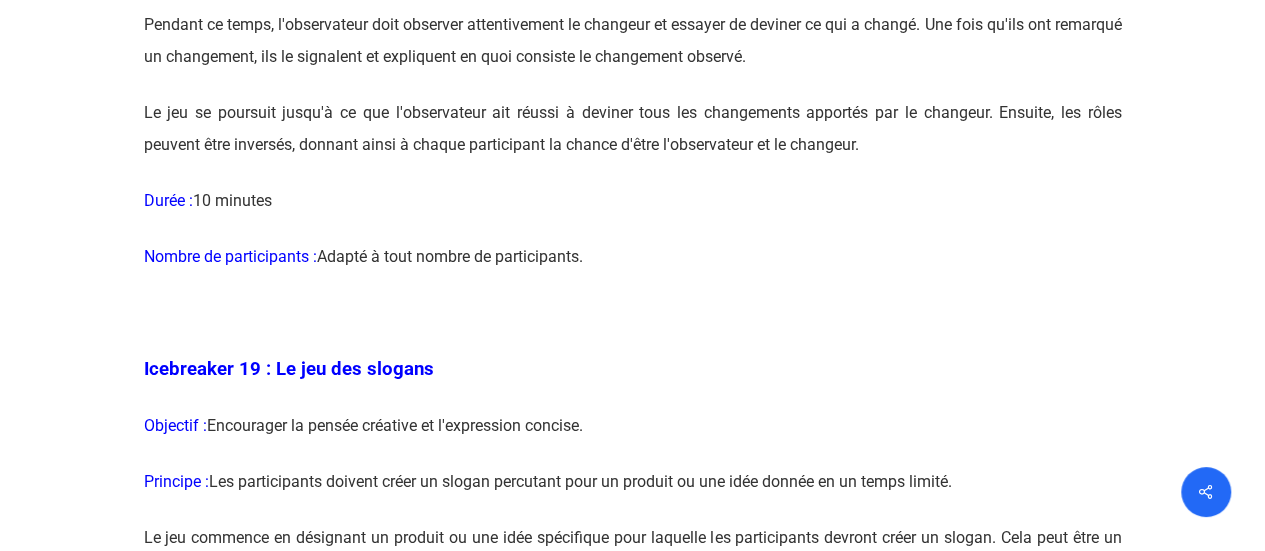 scroll, scrollTop: 12600, scrollLeft: 0, axis: vertical 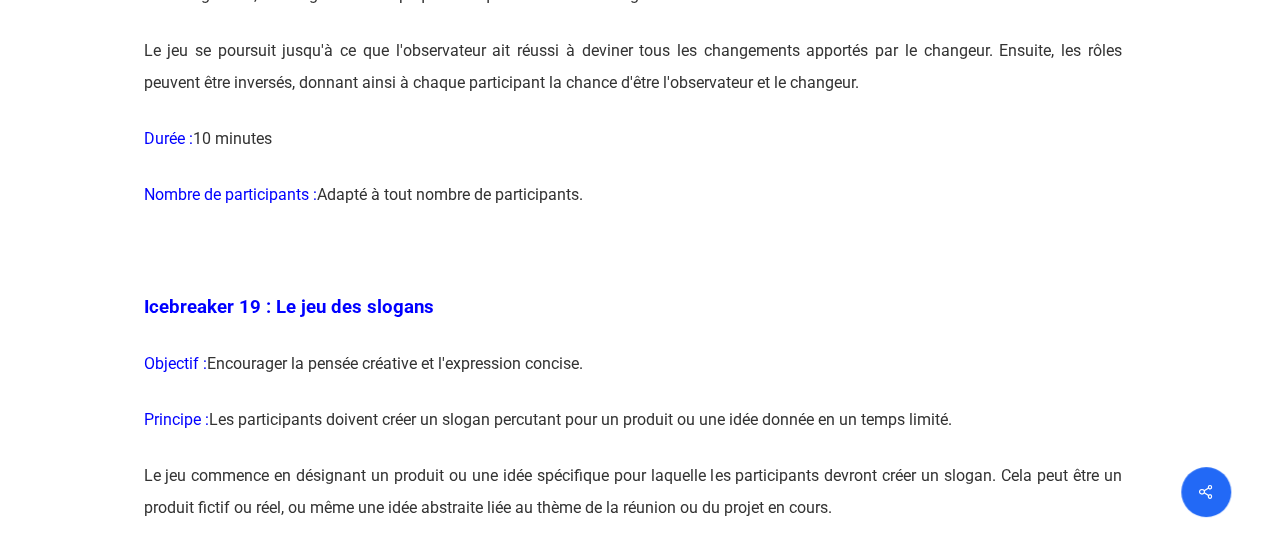 click at bounding box center (633, -1322) 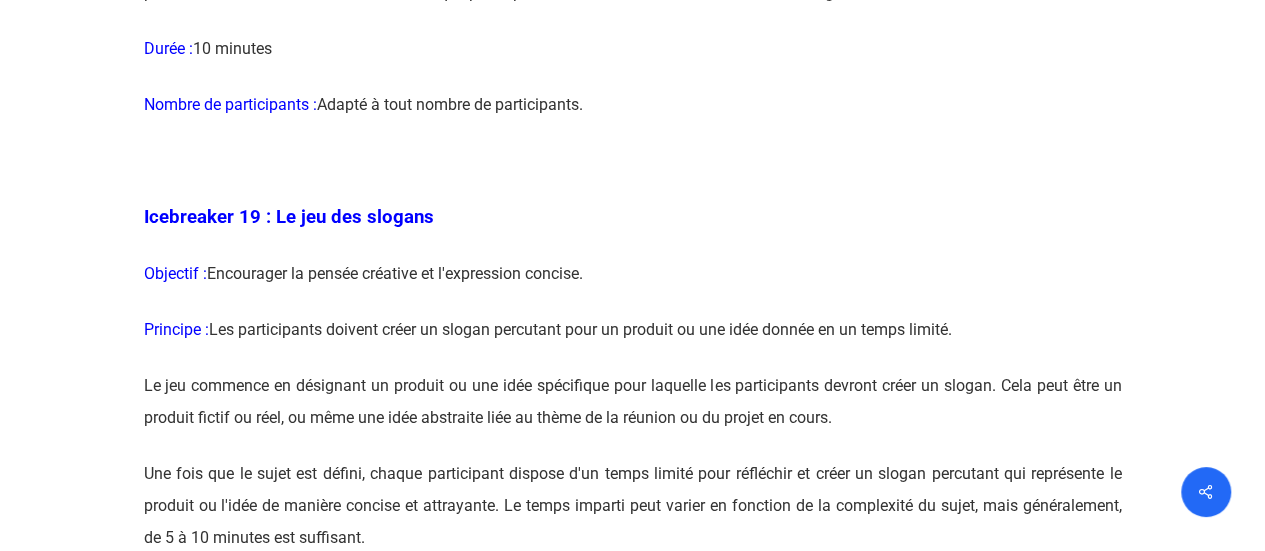 scroll, scrollTop: 12800, scrollLeft: 0, axis: vertical 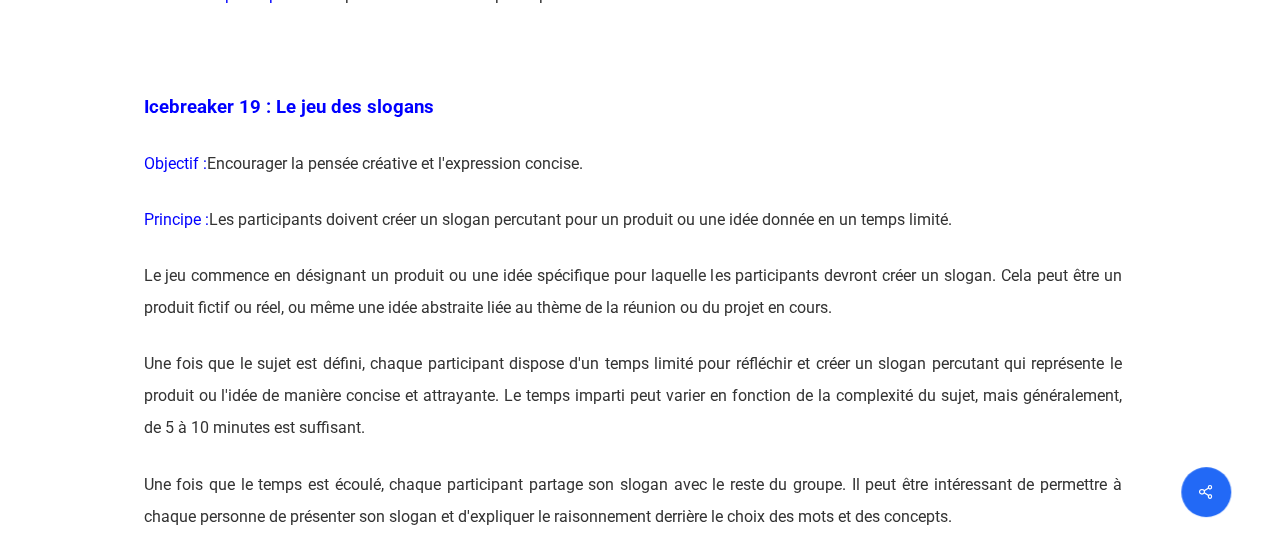 click at bounding box center (633, -1522) 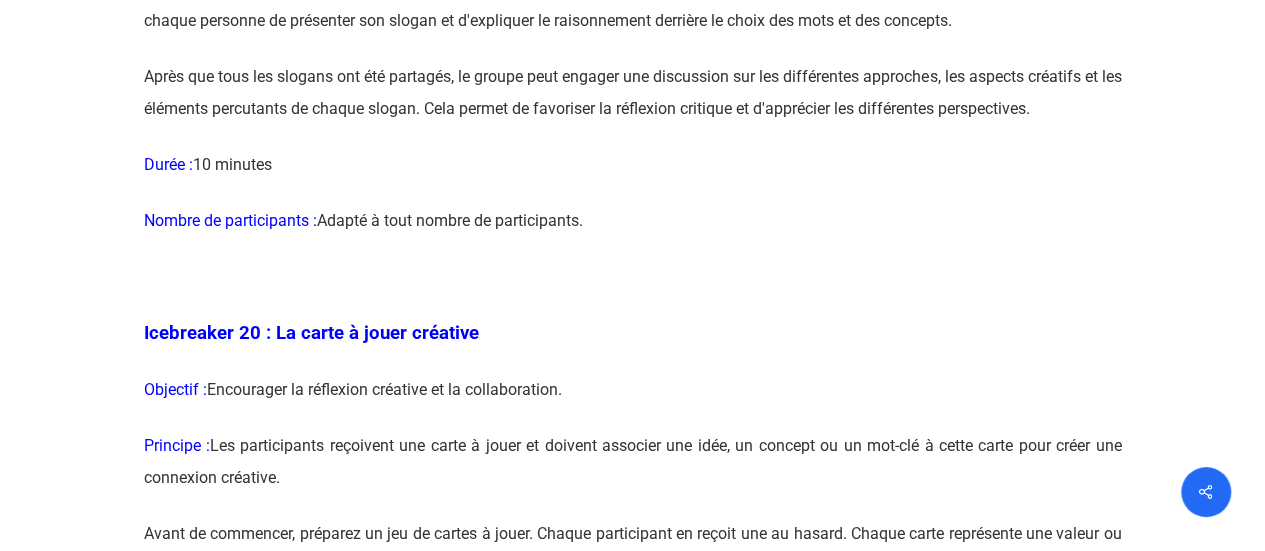 scroll, scrollTop: 13300, scrollLeft: 0, axis: vertical 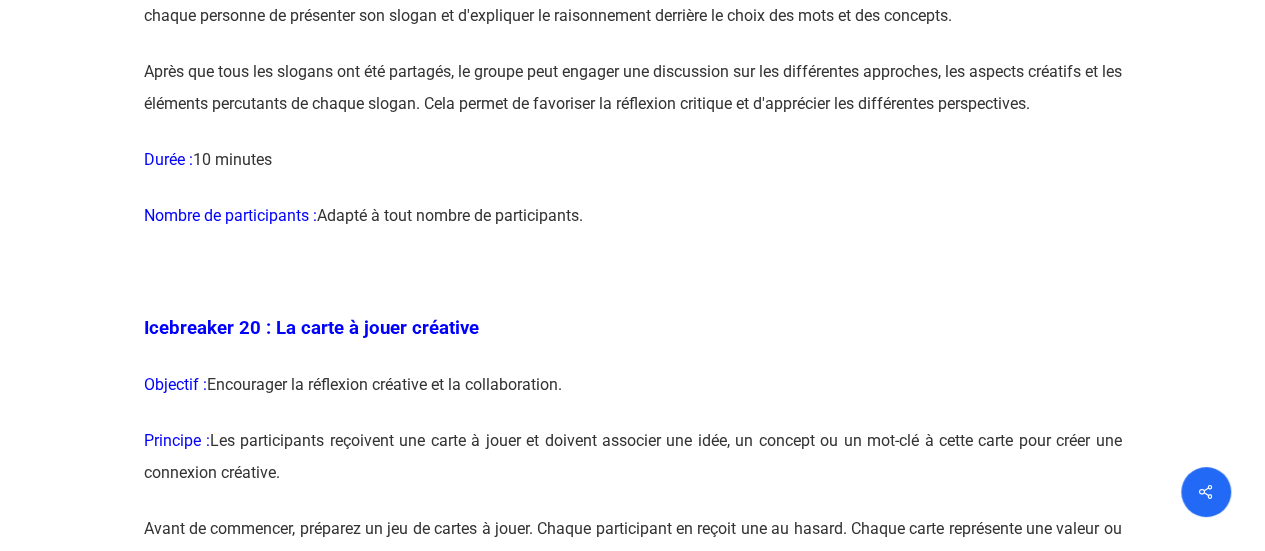 click at bounding box center (633, -2022) 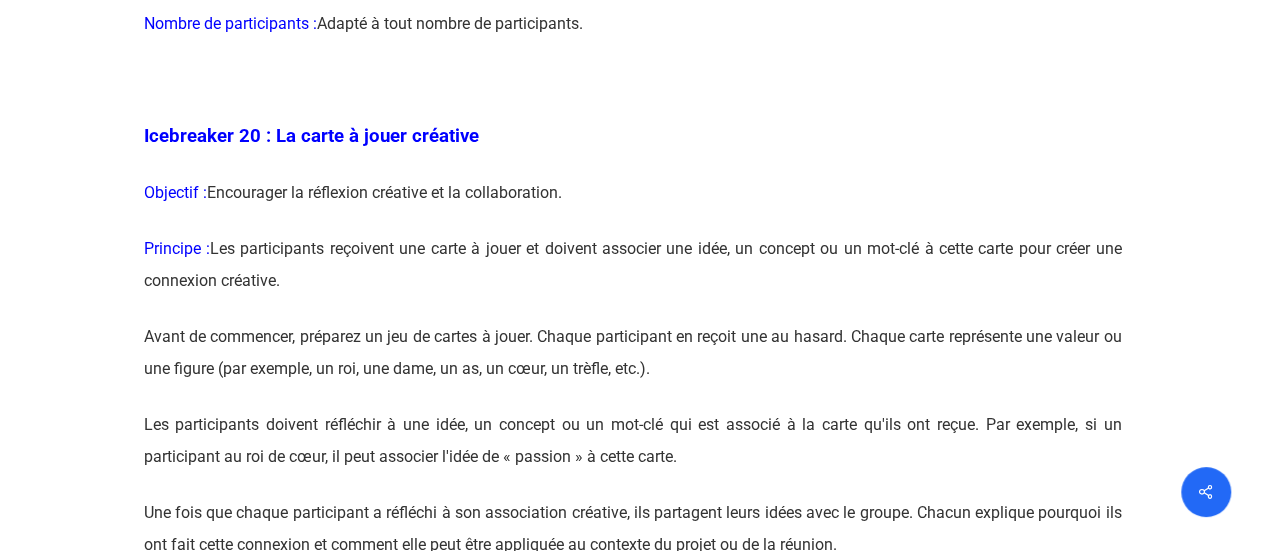 scroll, scrollTop: 13500, scrollLeft: 0, axis: vertical 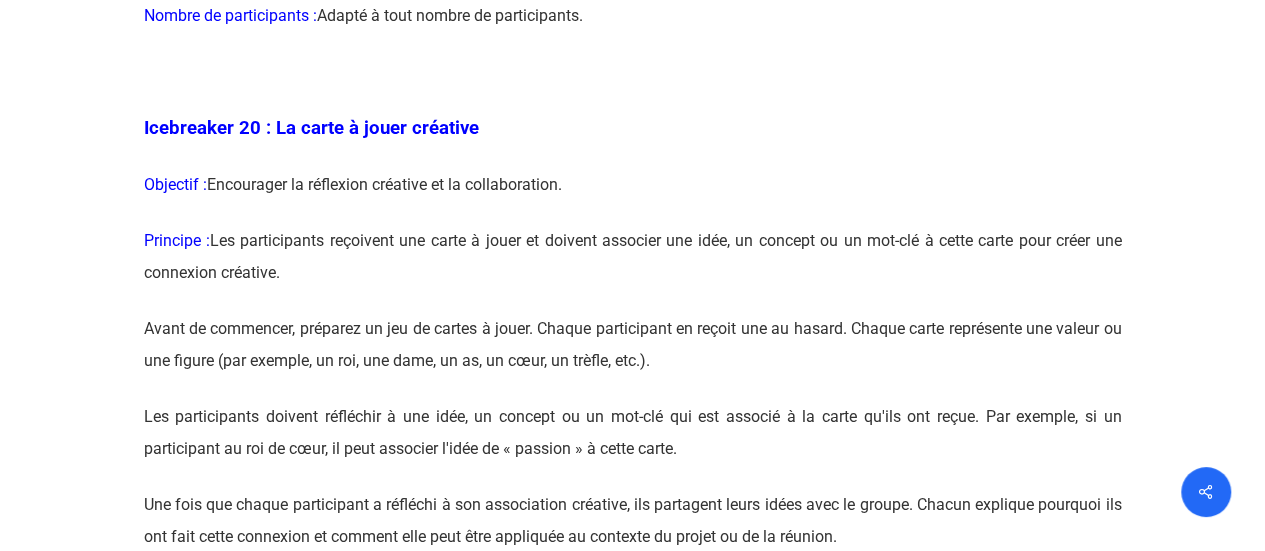 click at bounding box center (633, -2222) 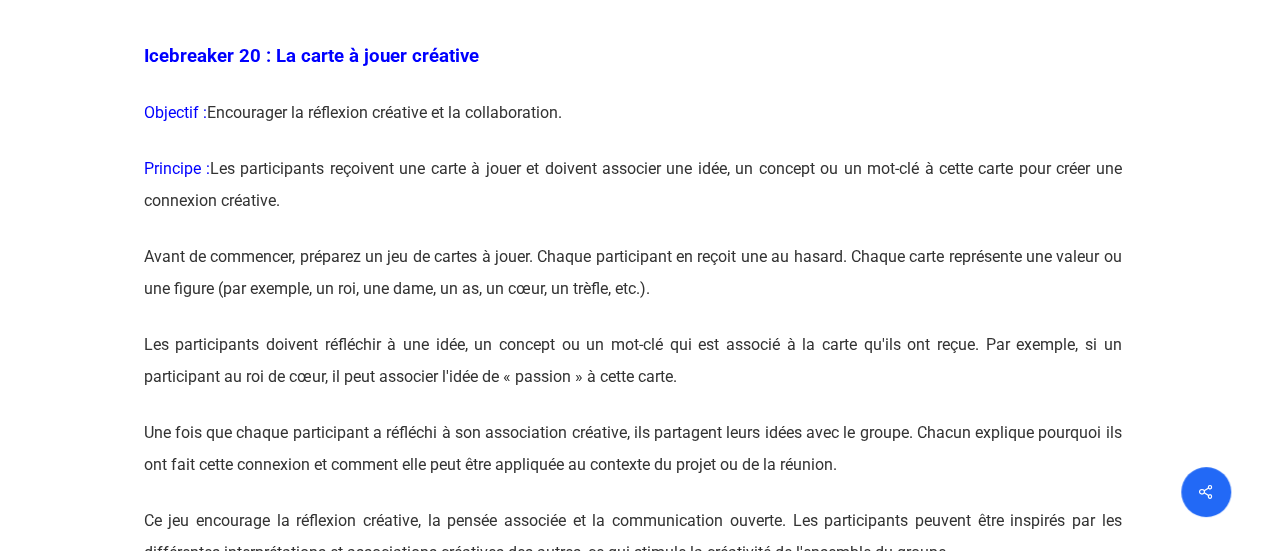 scroll, scrollTop: 13700, scrollLeft: 0, axis: vertical 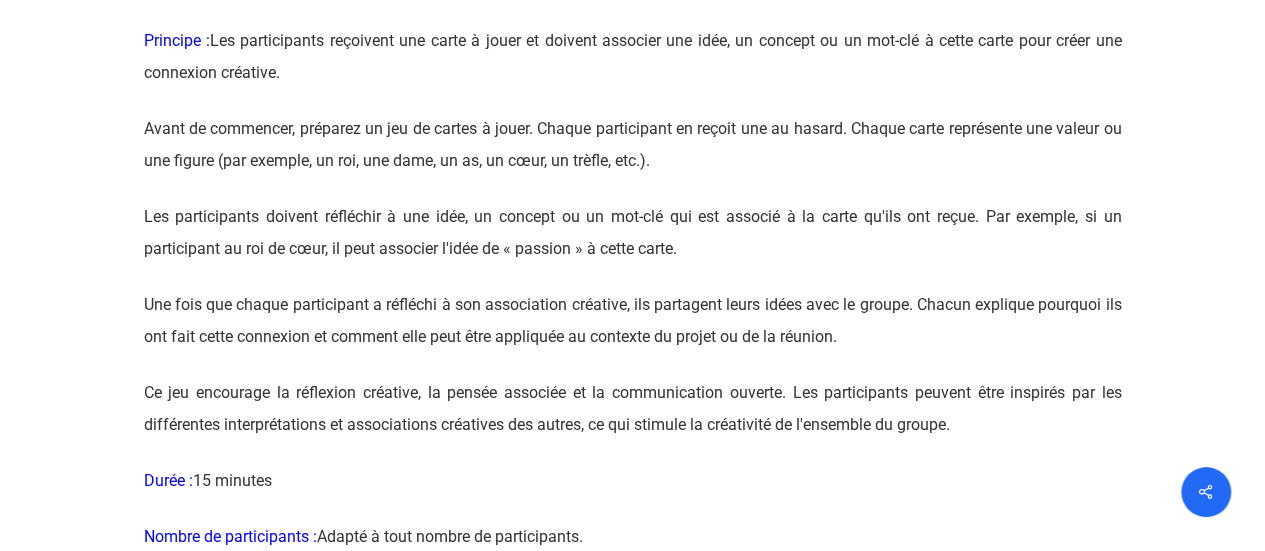 click at bounding box center [633, -2422] 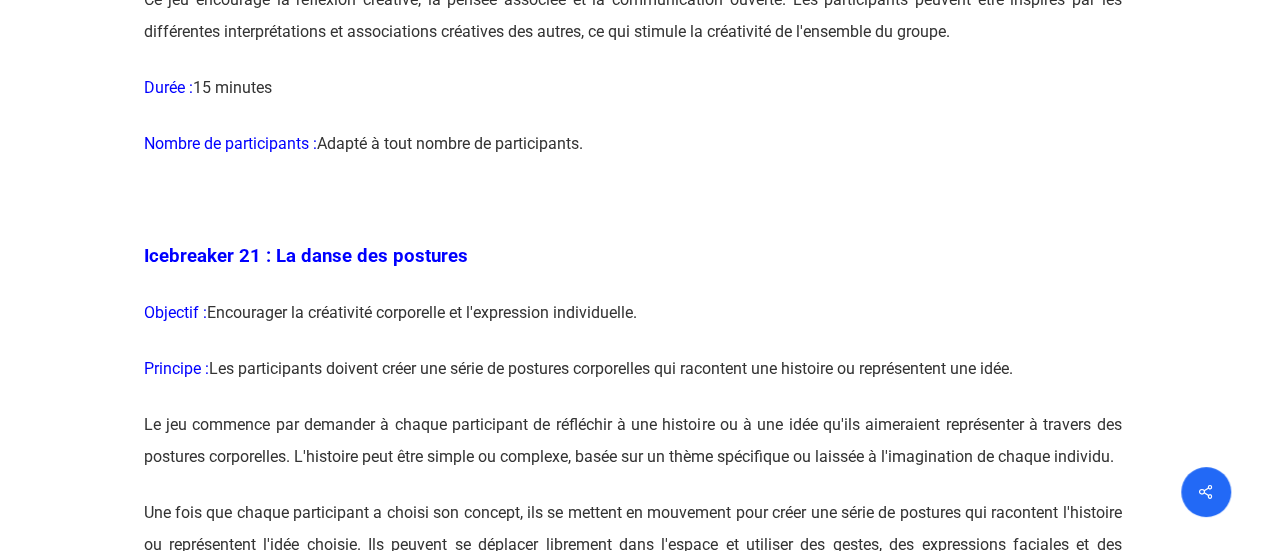 scroll, scrollTop: 14200, scrollLeft: 0, axis: vertical 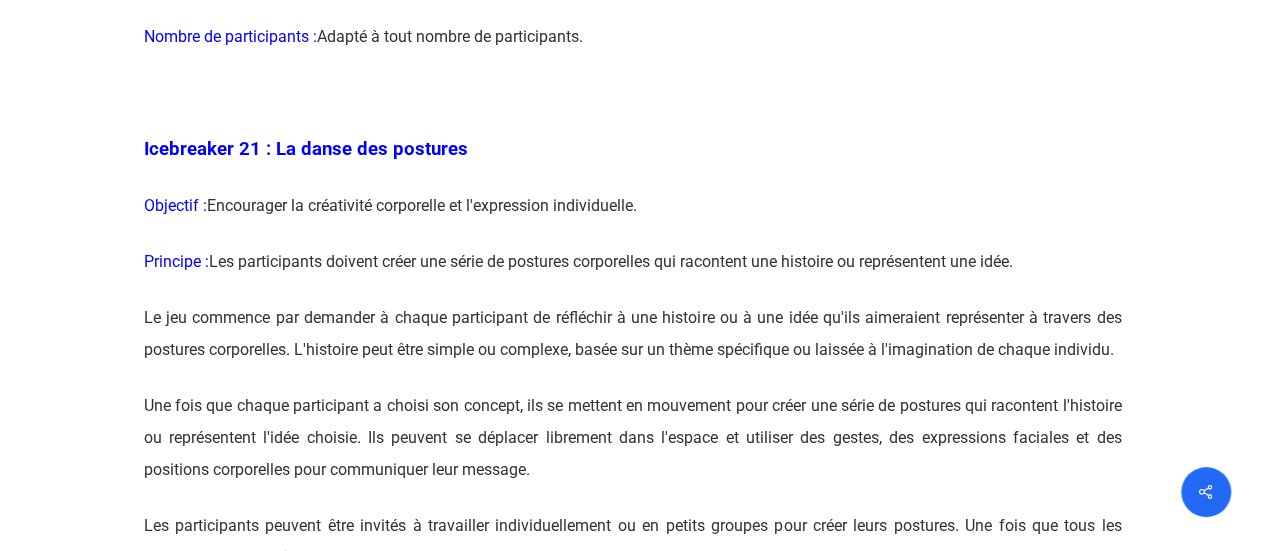 click at bounding box center (633, -2922) 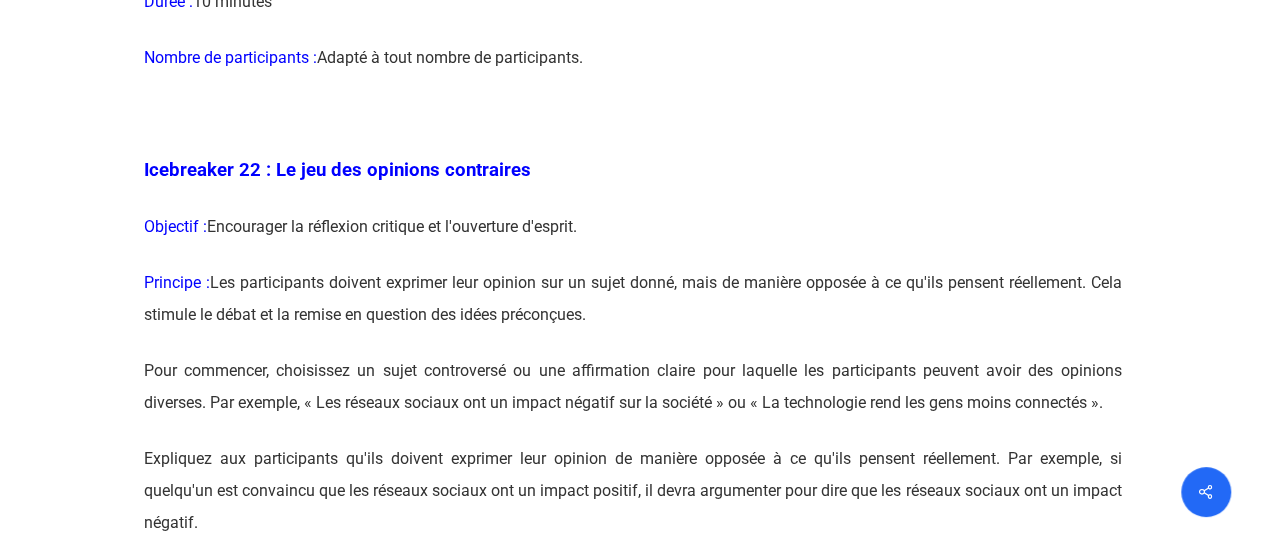 scroll, scrollTop: 14900, scrollLeft: 0, axis: vertical 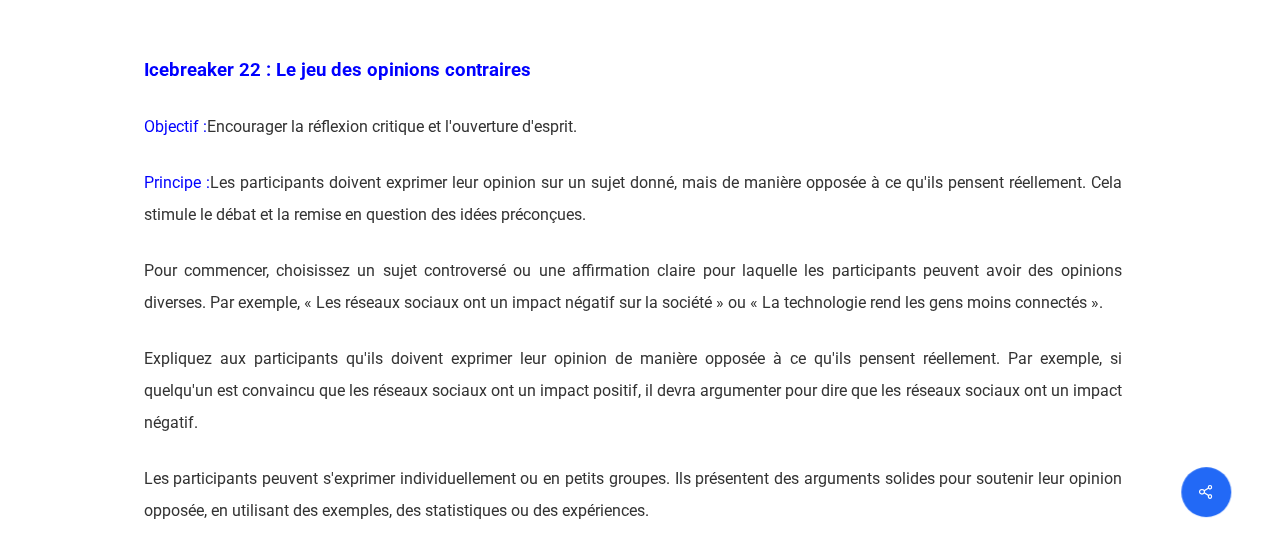 click at bounding box center (633, -3722) 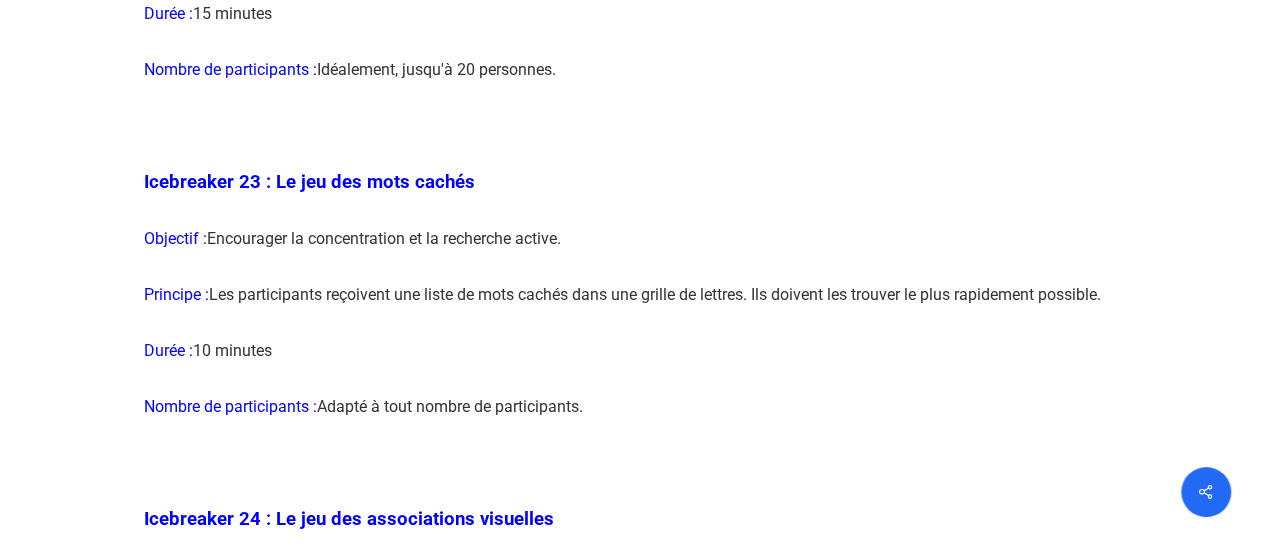scroll, scrollTop: 15700, scrollLeft: 0, axis: vertical 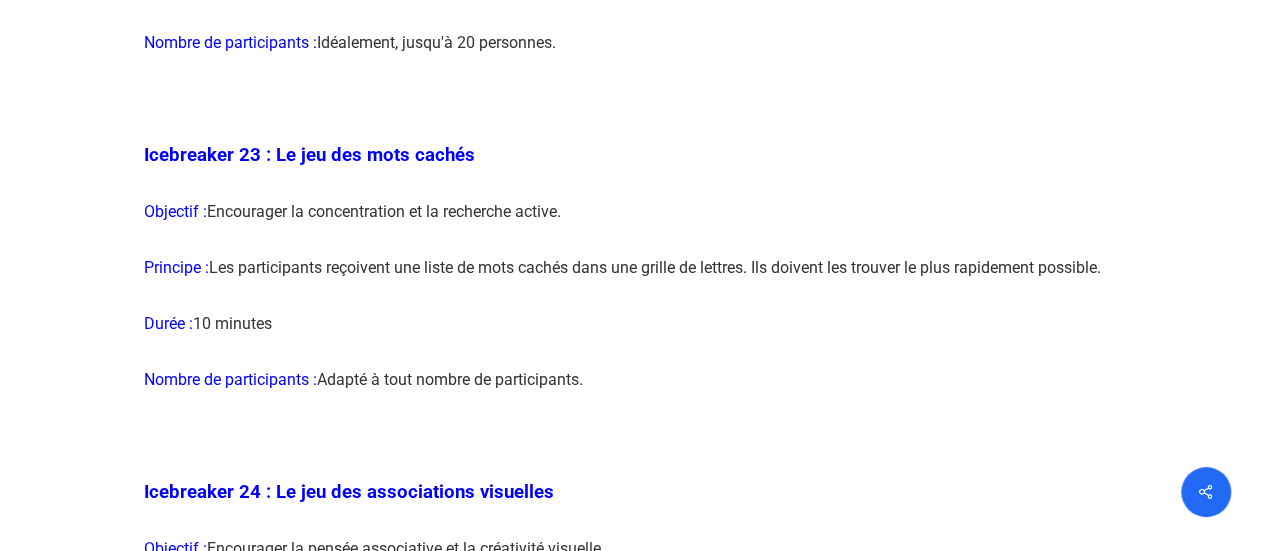 click at bounding box center [633, -4422] 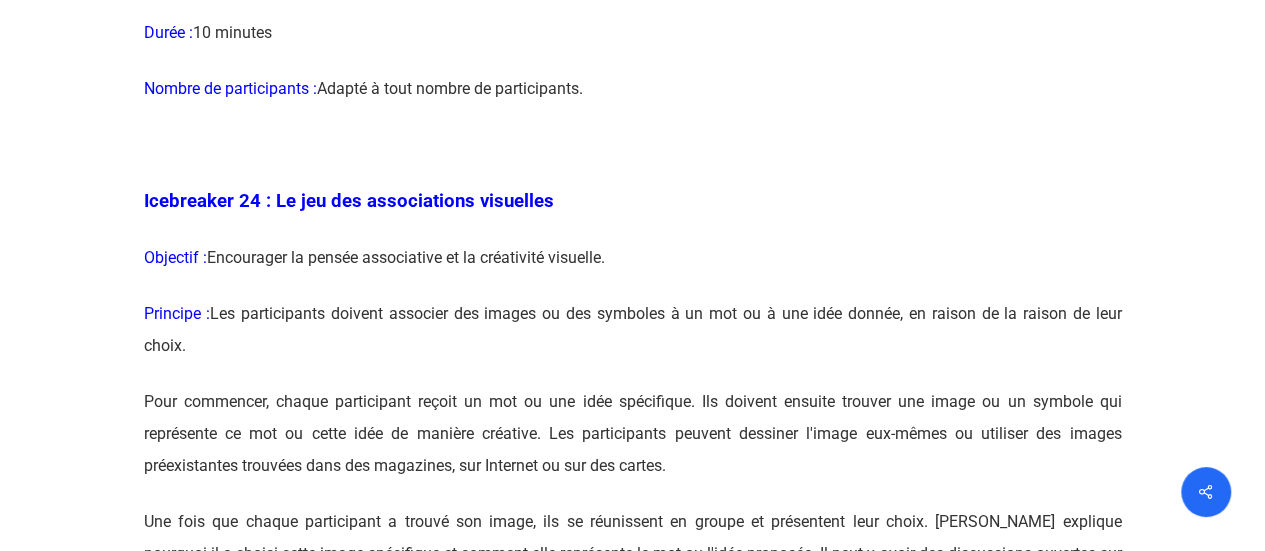 scroll, scrollTop: 16100, scrollLeft: 0, axis: vertical 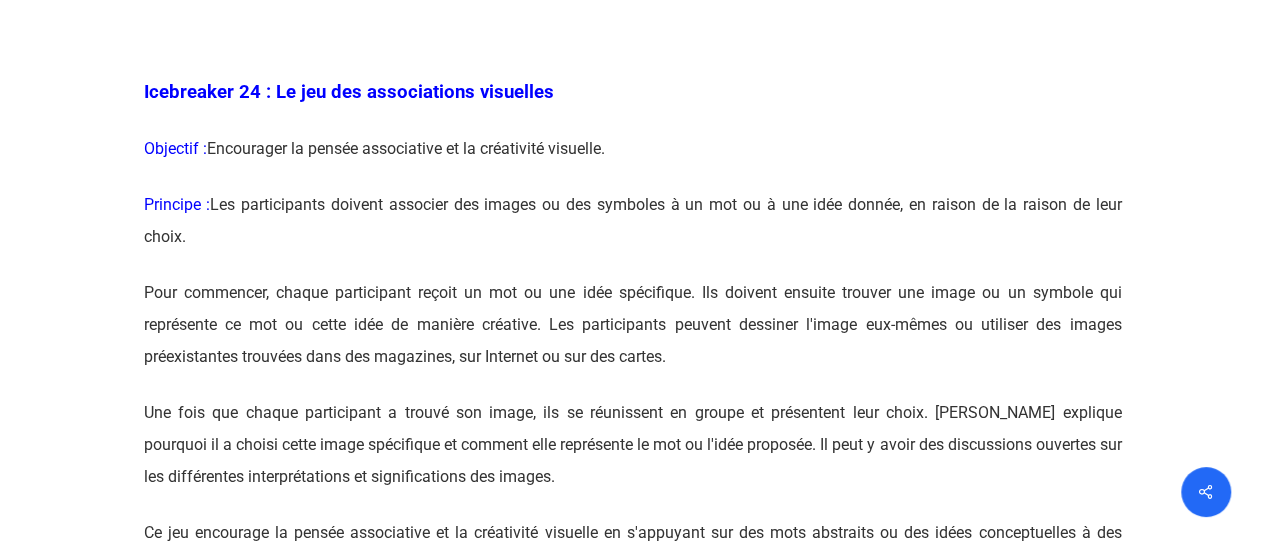 click at bounding box center [633, -4822] 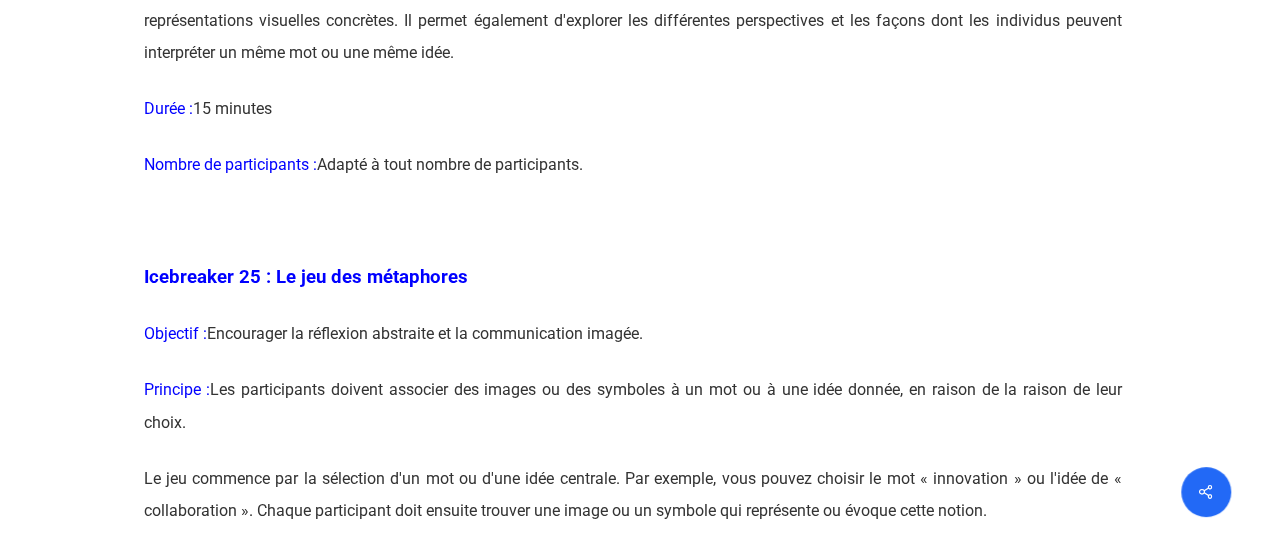 scroll, scrollTop: 16700, scrollLeft: 0, axis: vertical 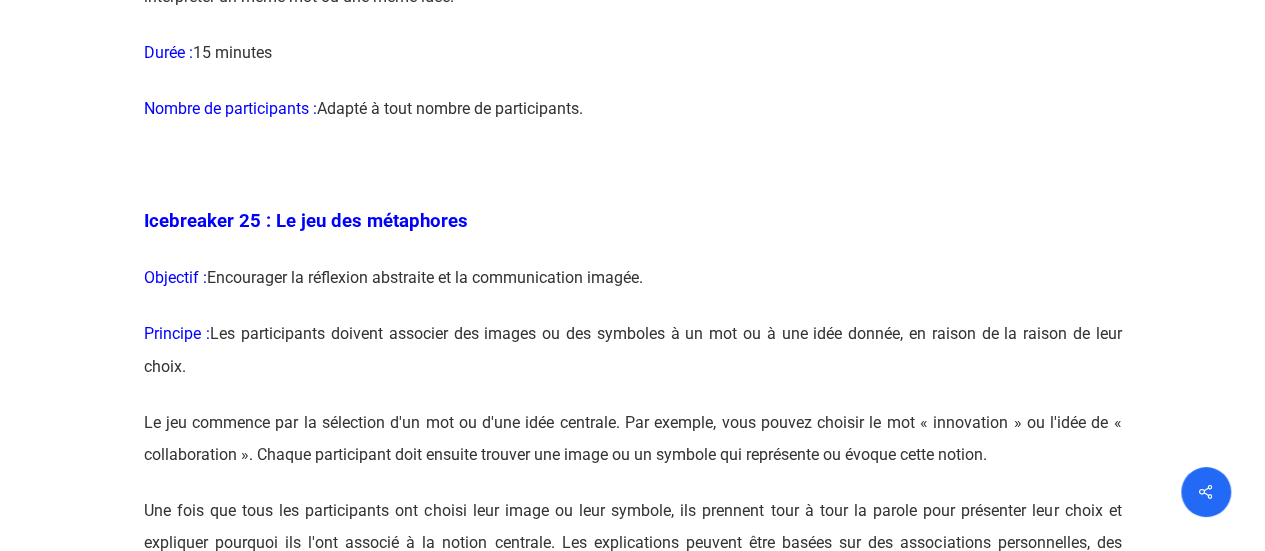 click at bounding box center (633, -5422) 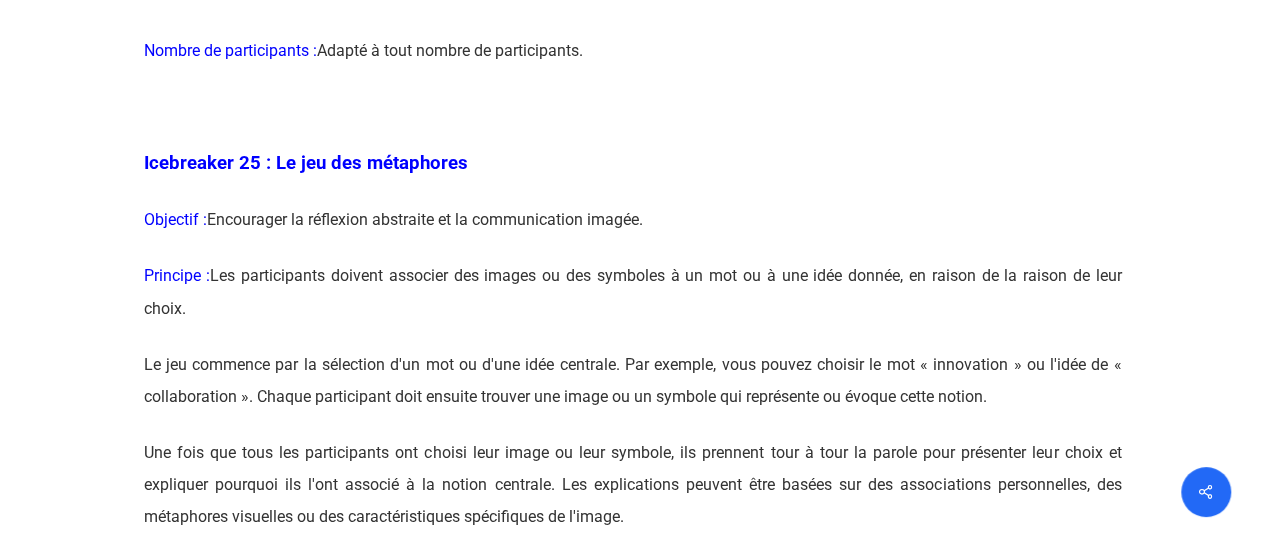 scroll, scrollTop: 16800, scrollLeft: 0, axis: vertical 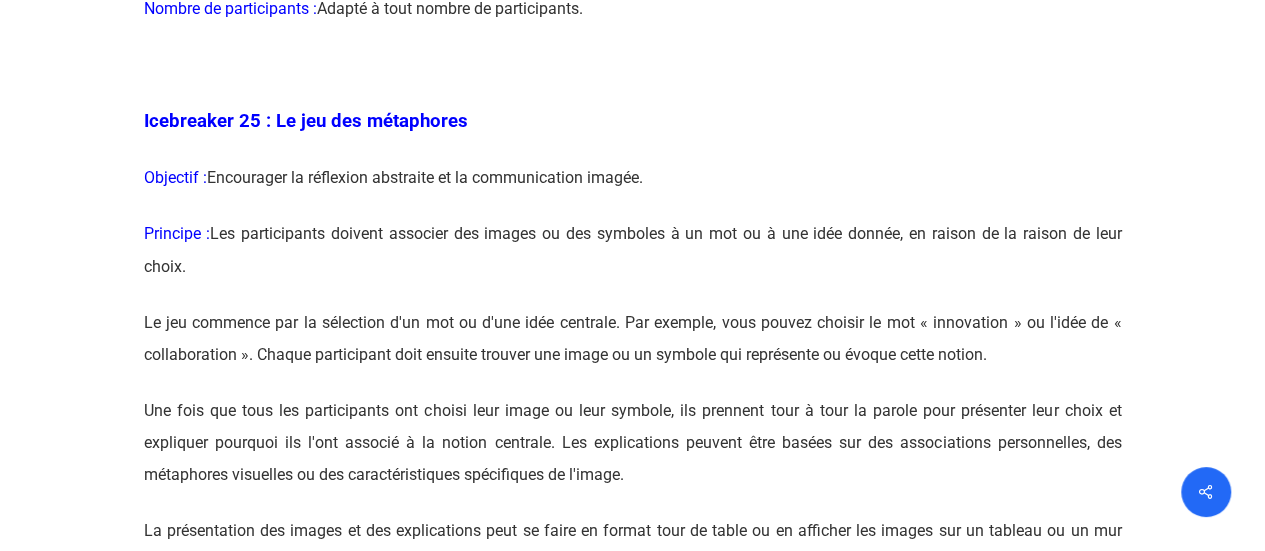 click at bounding box center [633, -5522] 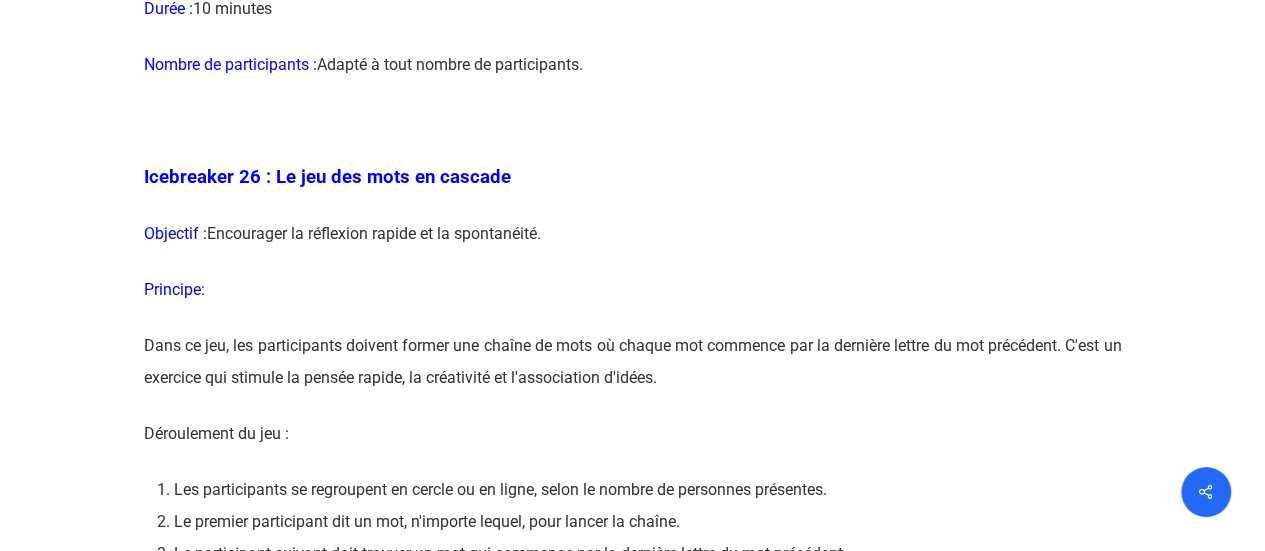 scroll, scrollTop: 17500, scrollLeft: 0, axis: vertical 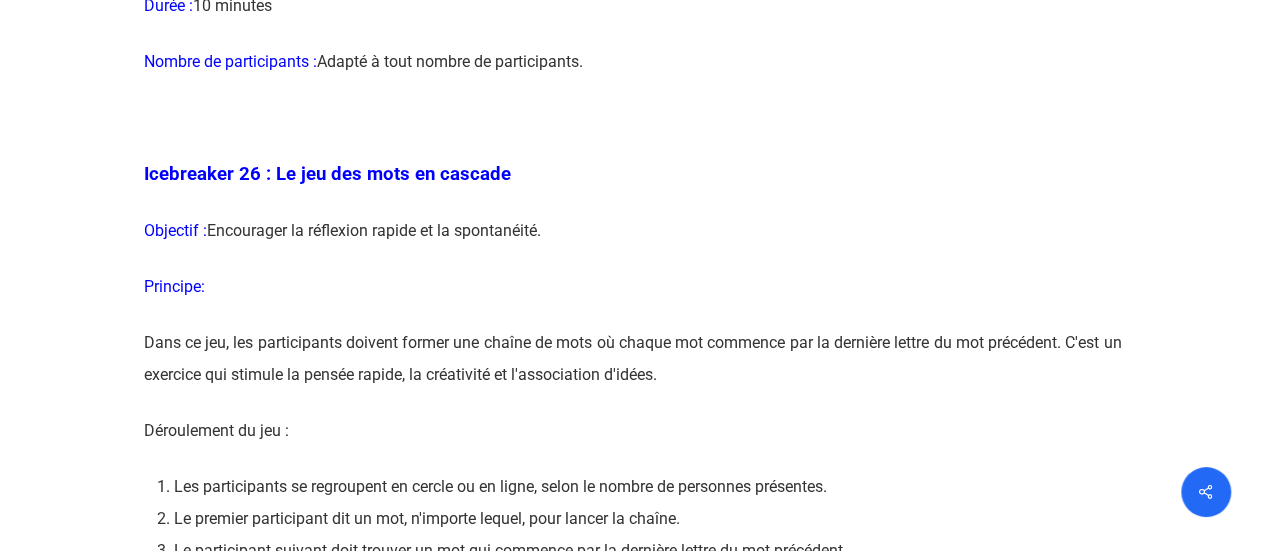 click at bounding box center [633, -6222] 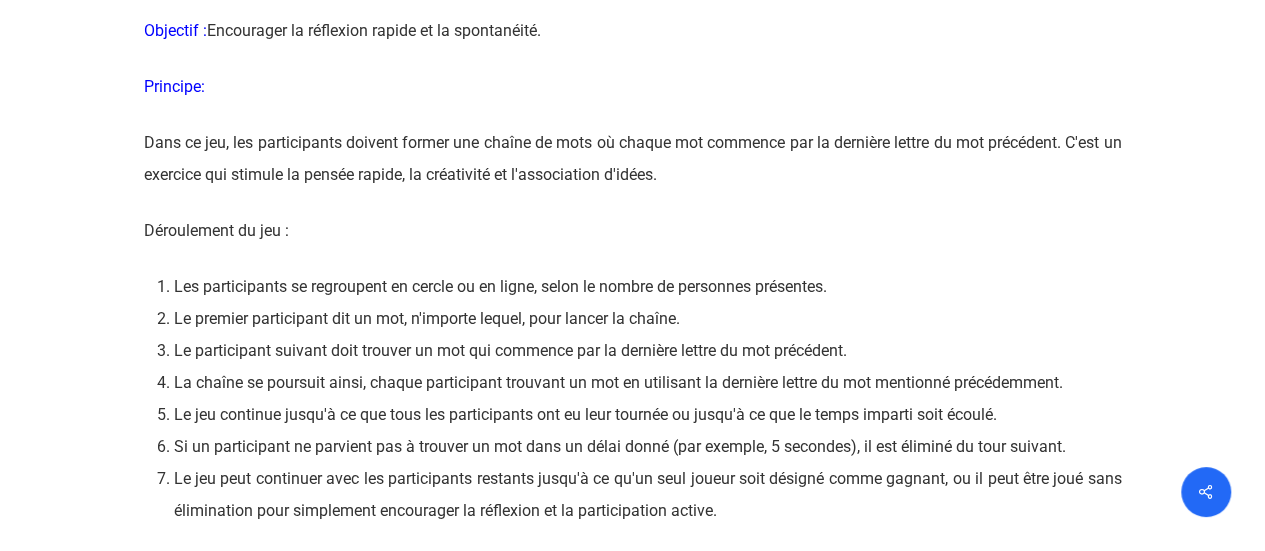 scroll, scrollTop: 17700, scrollLeft: 0, axis: vertical 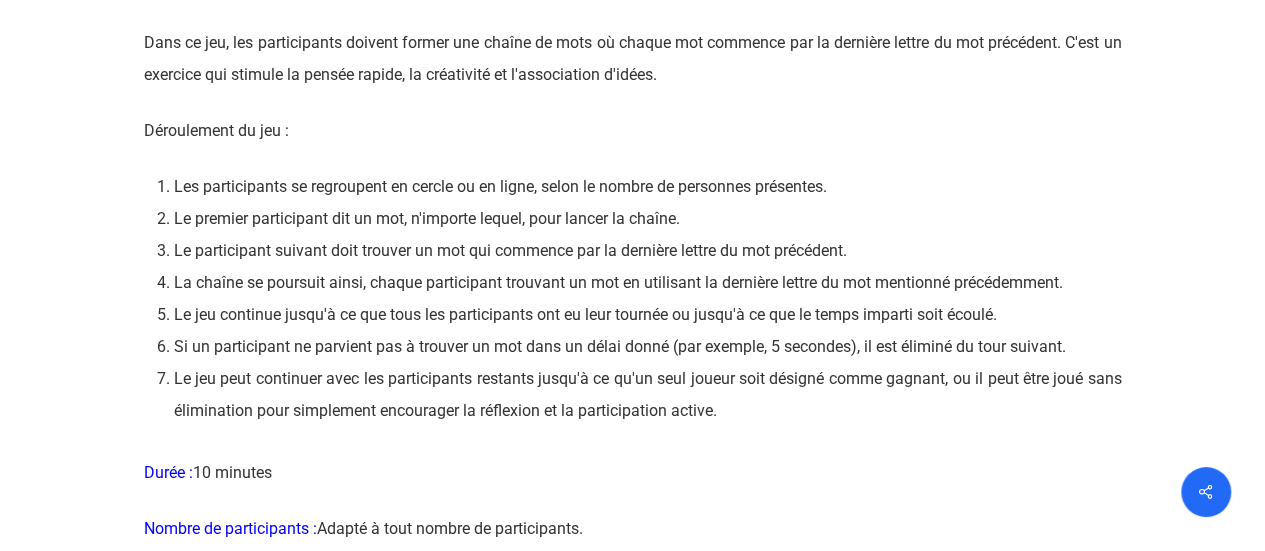 click at bounding box center (633, -6522) 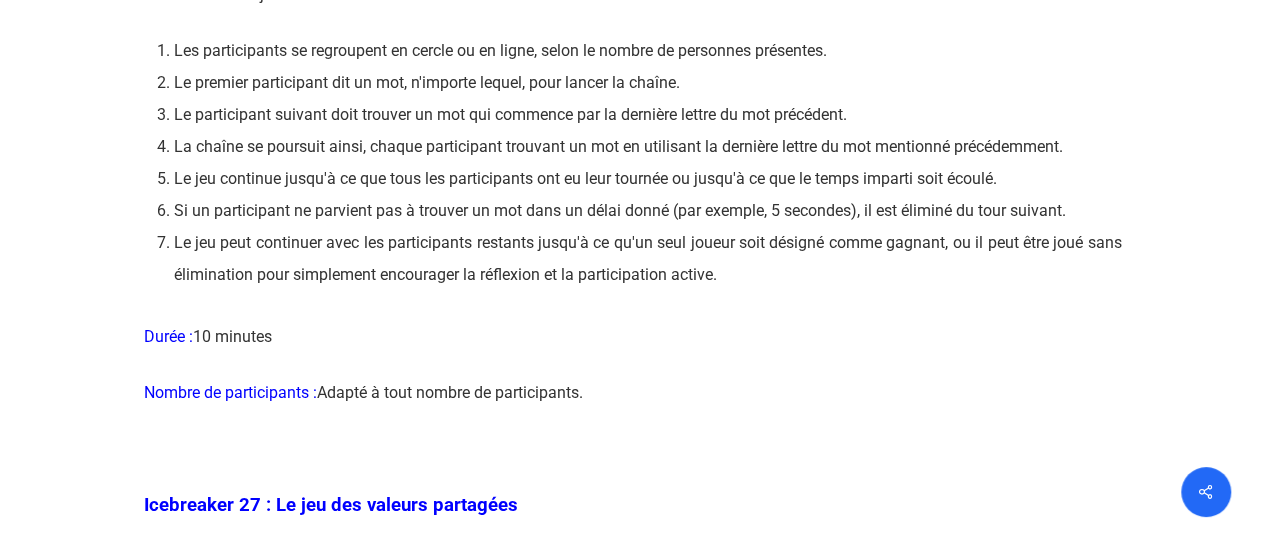 scroll, scrollTop: 18200, scrollLeft: 0, axis: vertical 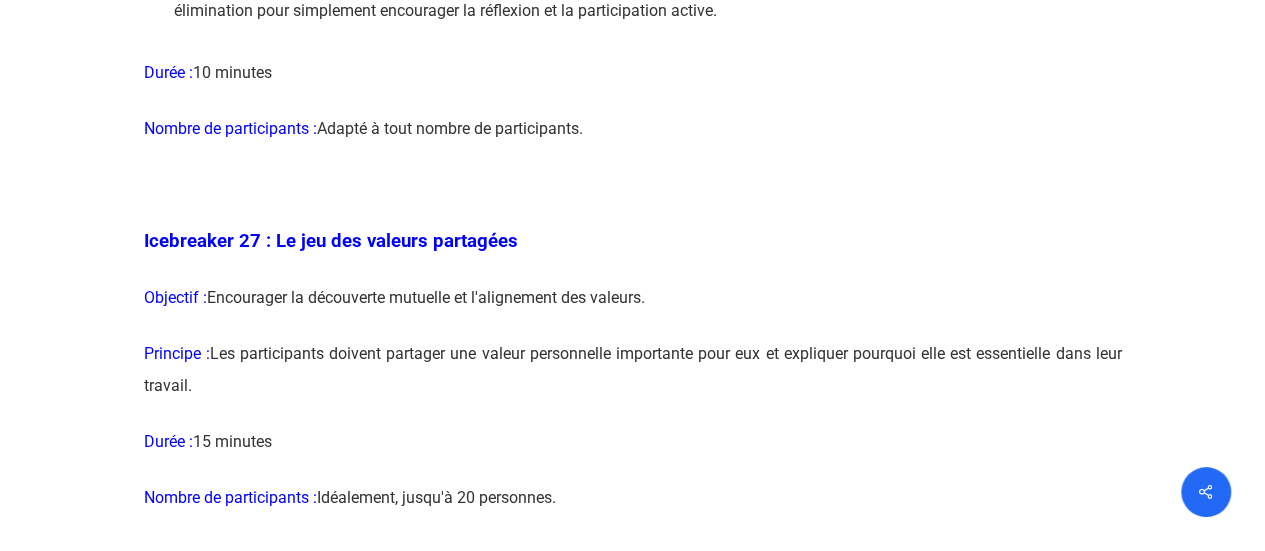 click at bounding box center (633, -6922) 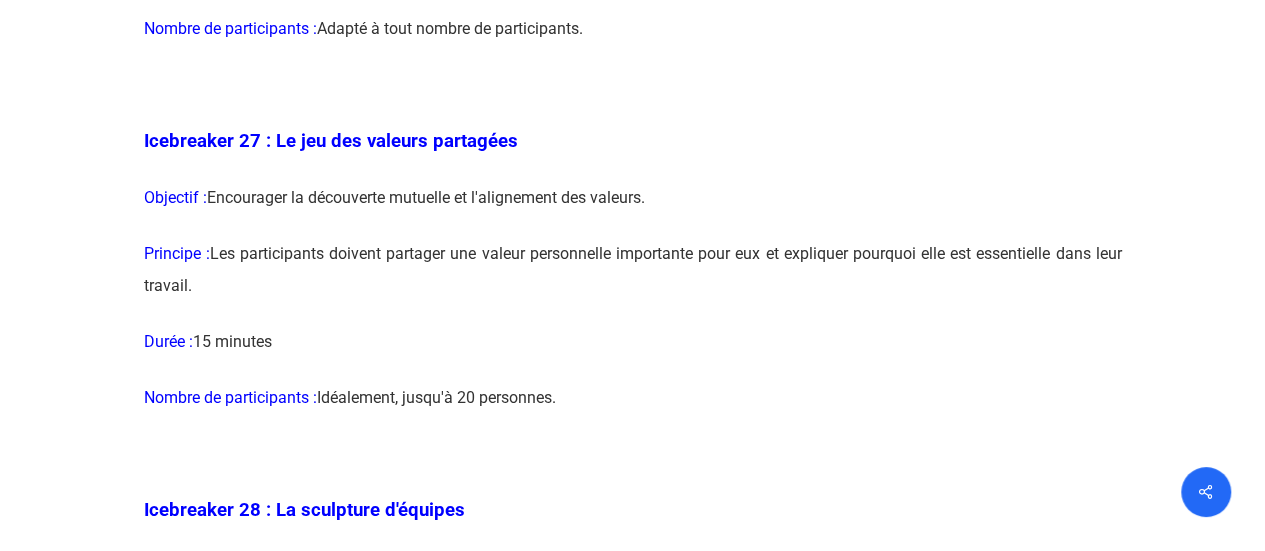 click at bounding box center [633, -7022] 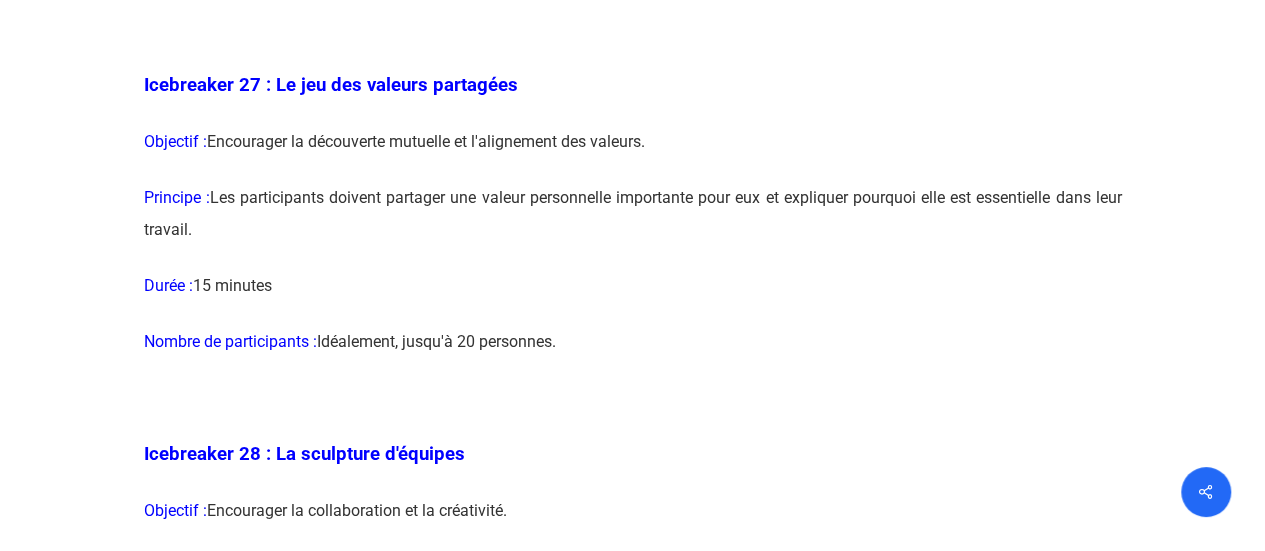 scroll, scrollTop: 18400, scrollLeft: 0, axis: vertical 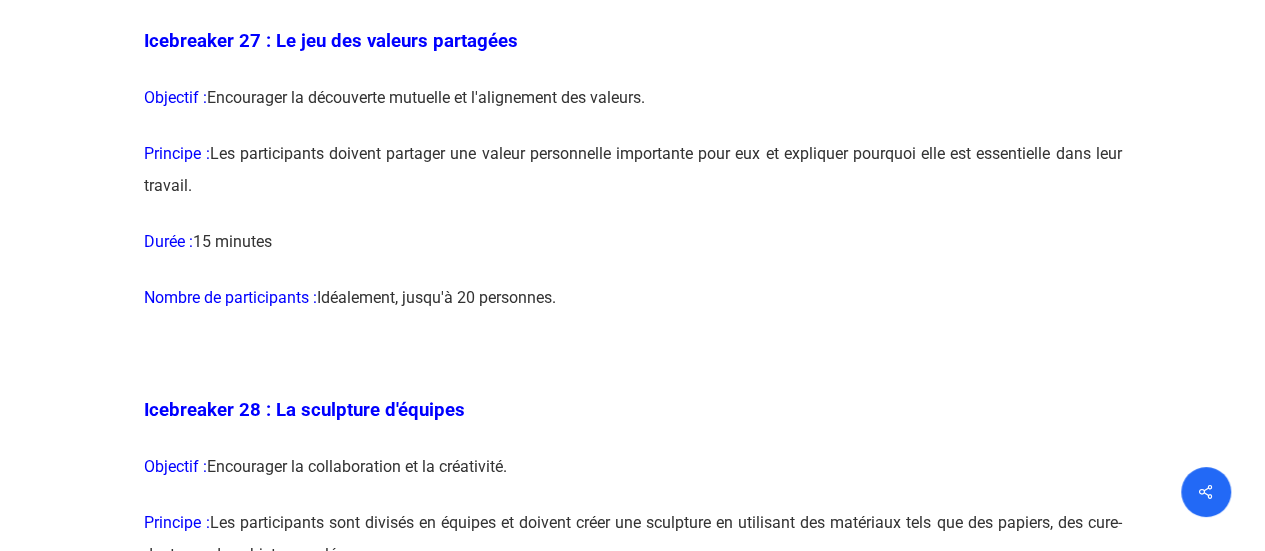 click at bounding box center [633, -7122] 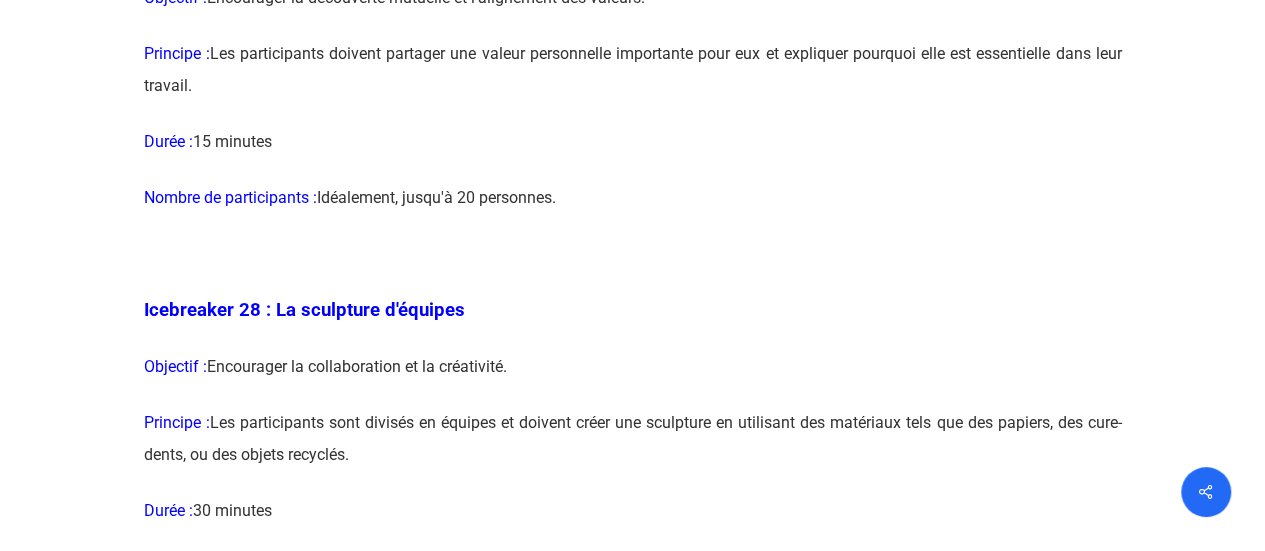 click at bounding box center (633, -7222) 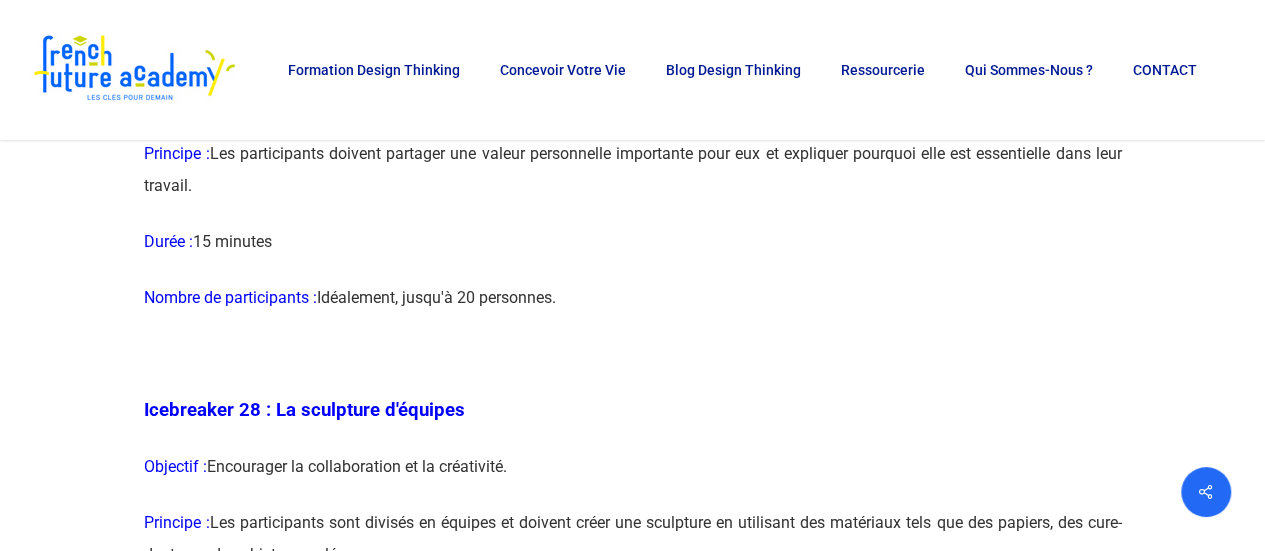scroll, scrollTop: 18300, scrollLeft: 0, axis: vertical 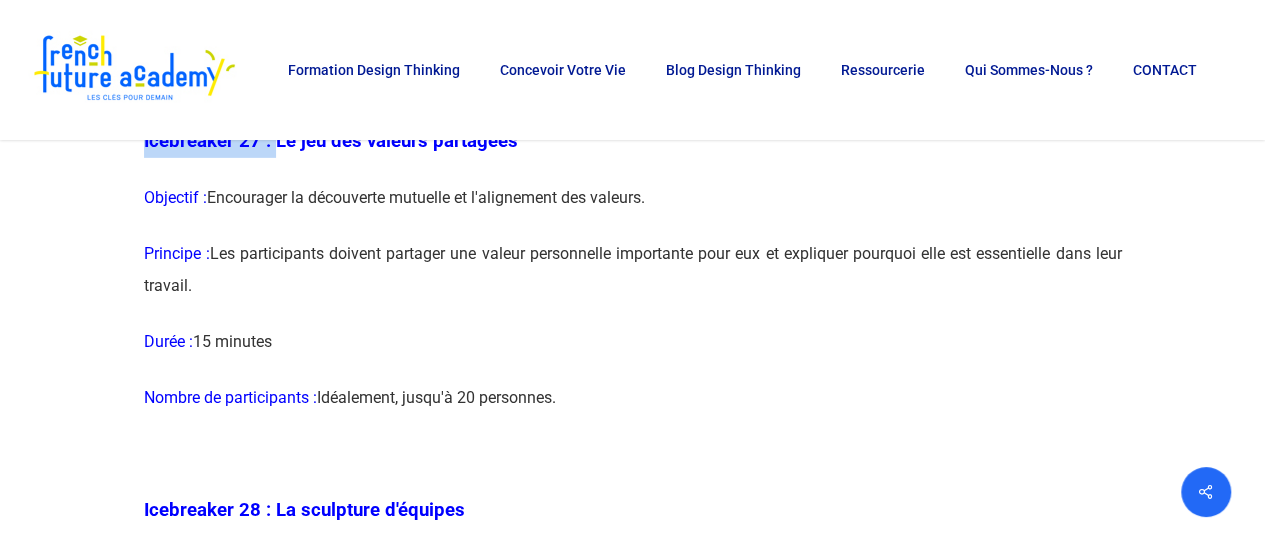 drag, startPoint x: 272, startPoint y: 181, endPoint x: 754, endPoint y: 305, distance: 497.69467 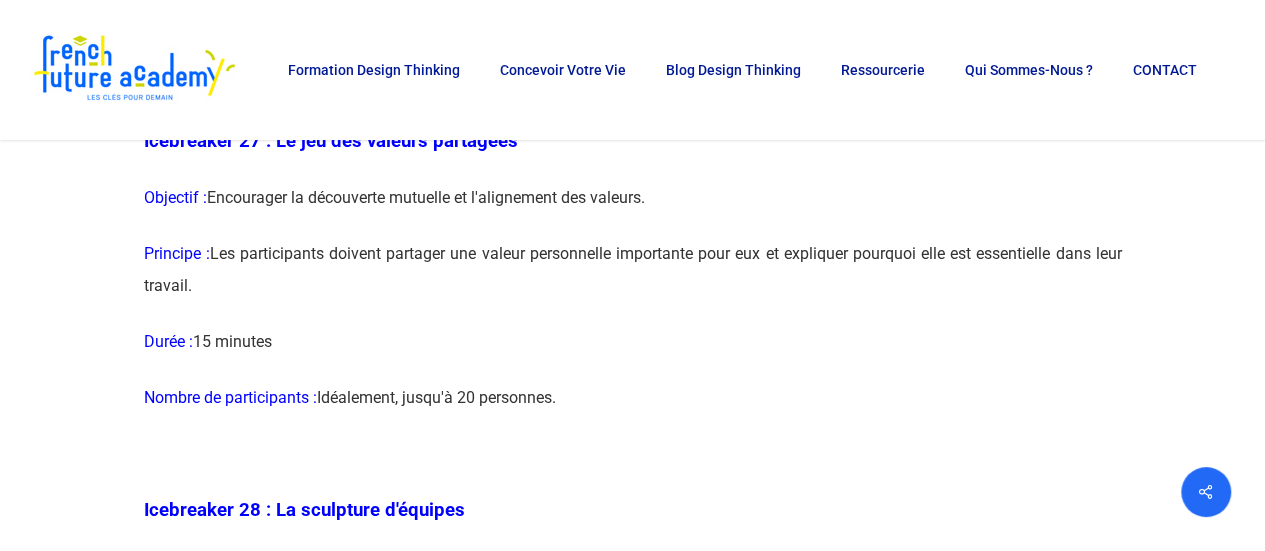 click at bounding box center [633, -7022] 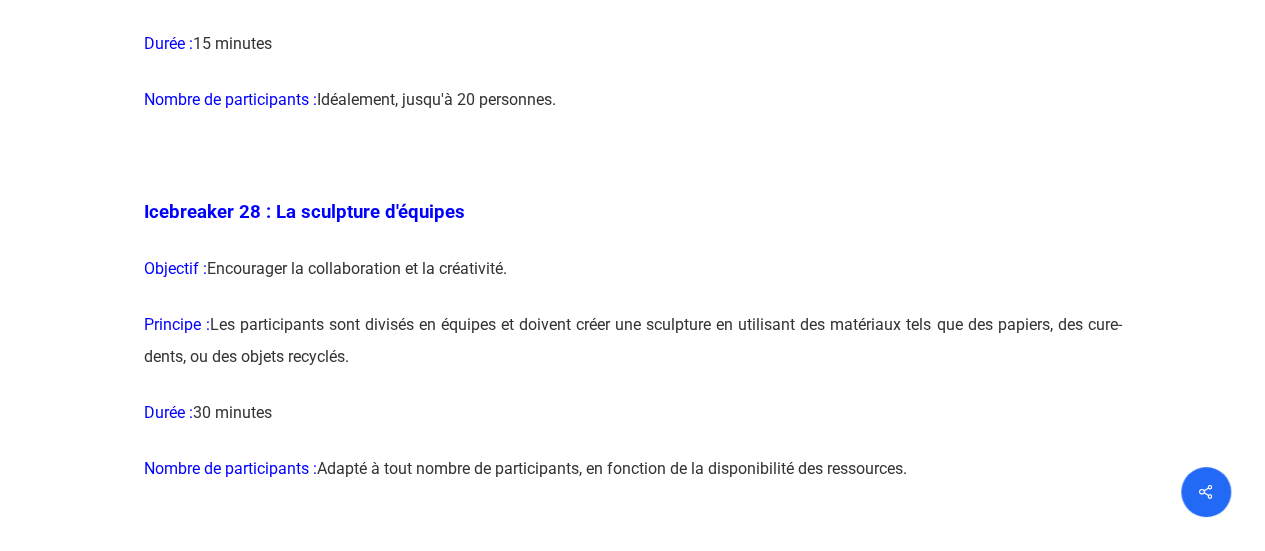 scroll, scrollTop: 18600, scrollLeft: 0, axis: vertical 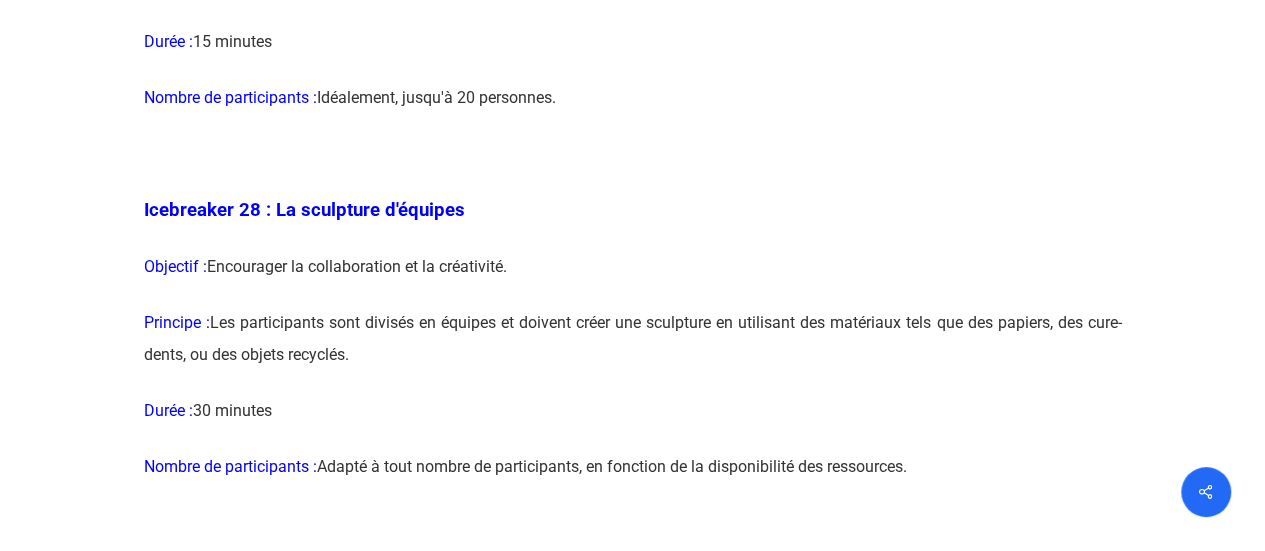 click at bounding box center (633, -7322) 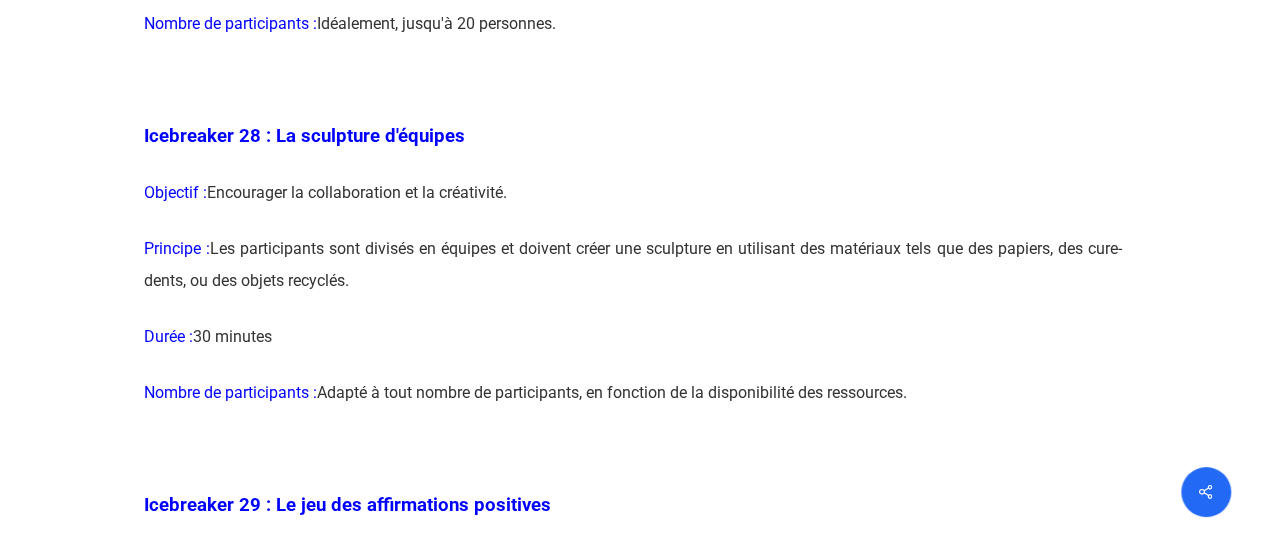 scroll, scrollTop: 18700, scrollLeft: 0, axis: vertical 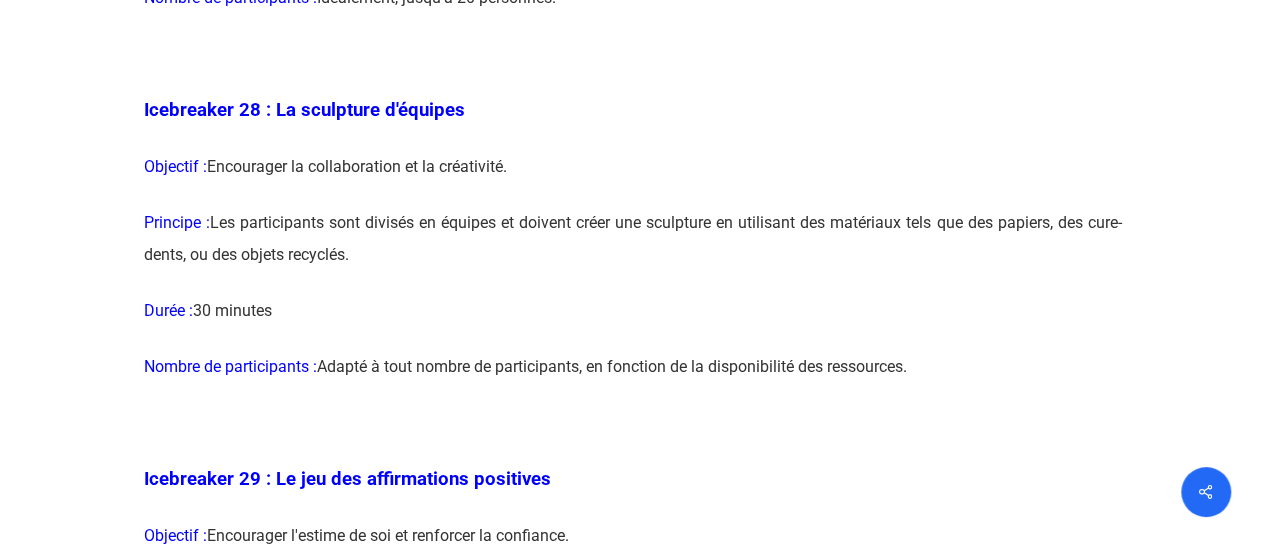 click at bounding box center (633, -7422) 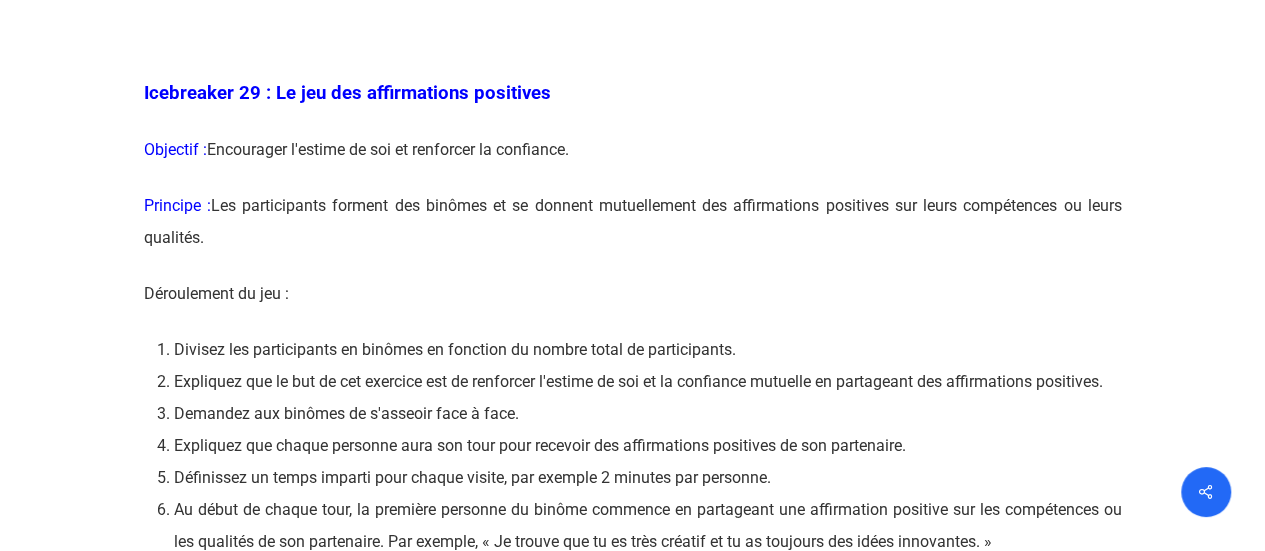 scroll, scrollTop: 19100, scrollLeft: 0, axis: vertical 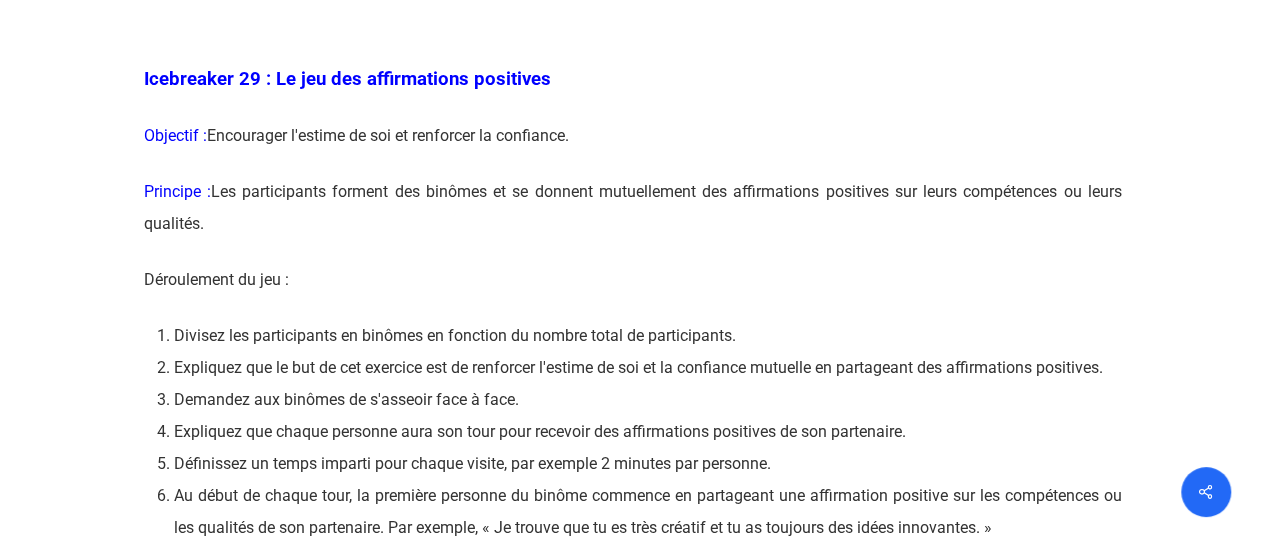 click at bounding box center [633, -7822] 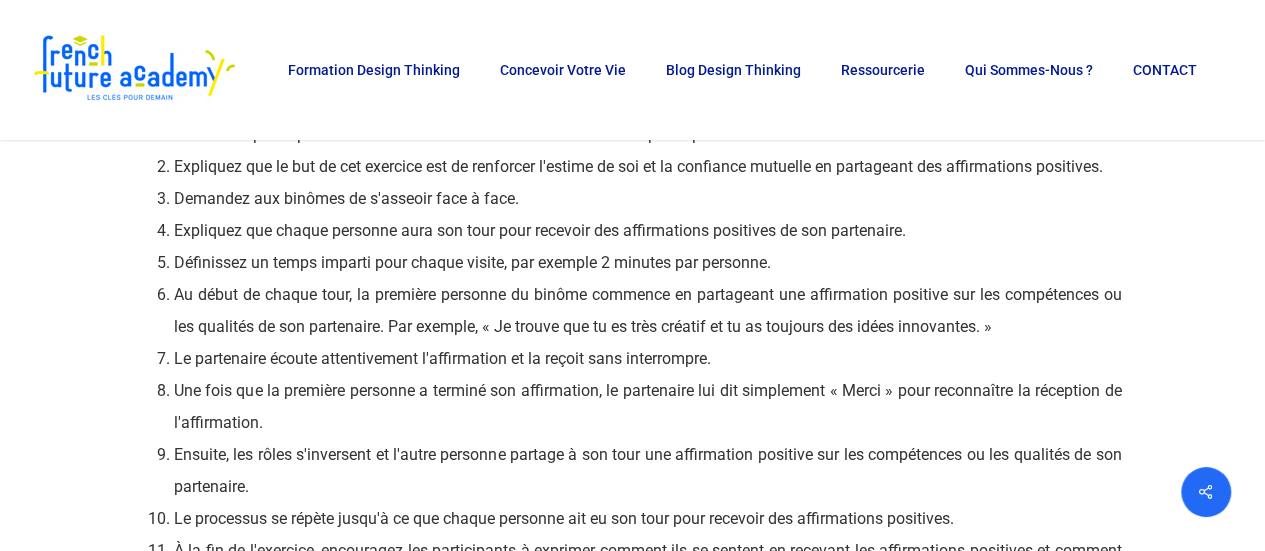 scroll, scrollTop: 19300, scrollLeft: 0, axis: vertical 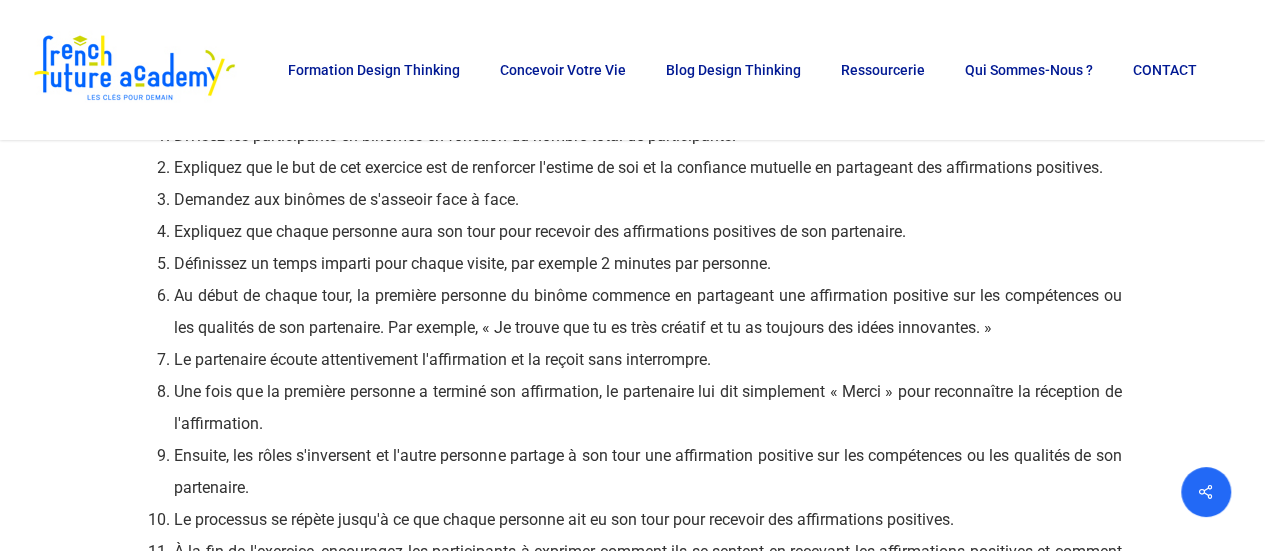 click at bounding box center (633, -8022) 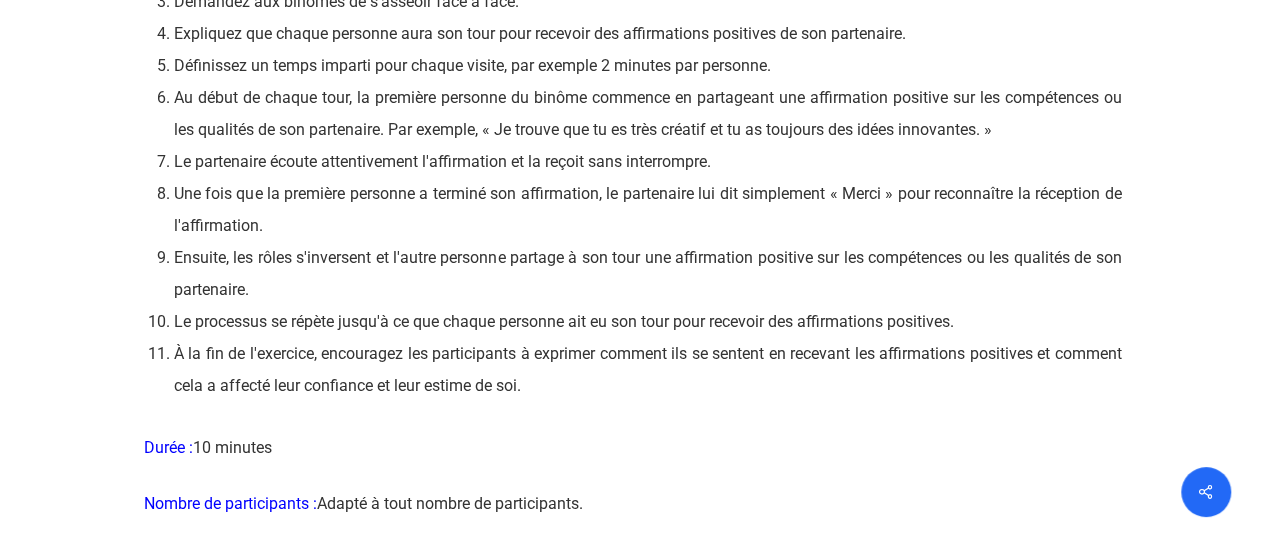 scroll, scrollTop: 19500, scrollLeft: 0, axis: vertical 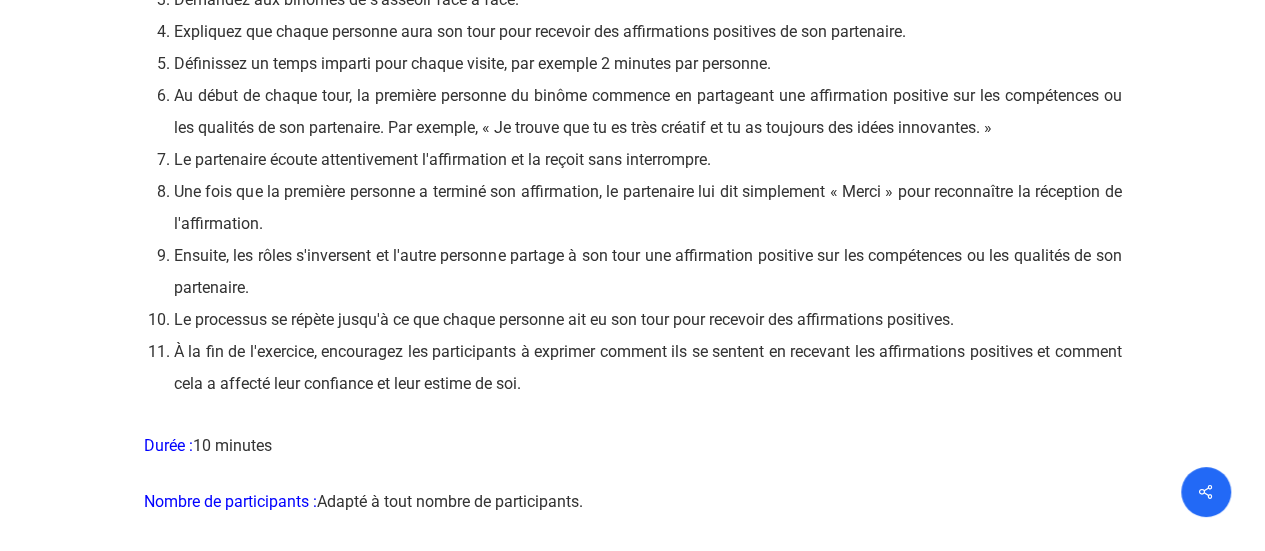 click at bounding box center [633, -8222] 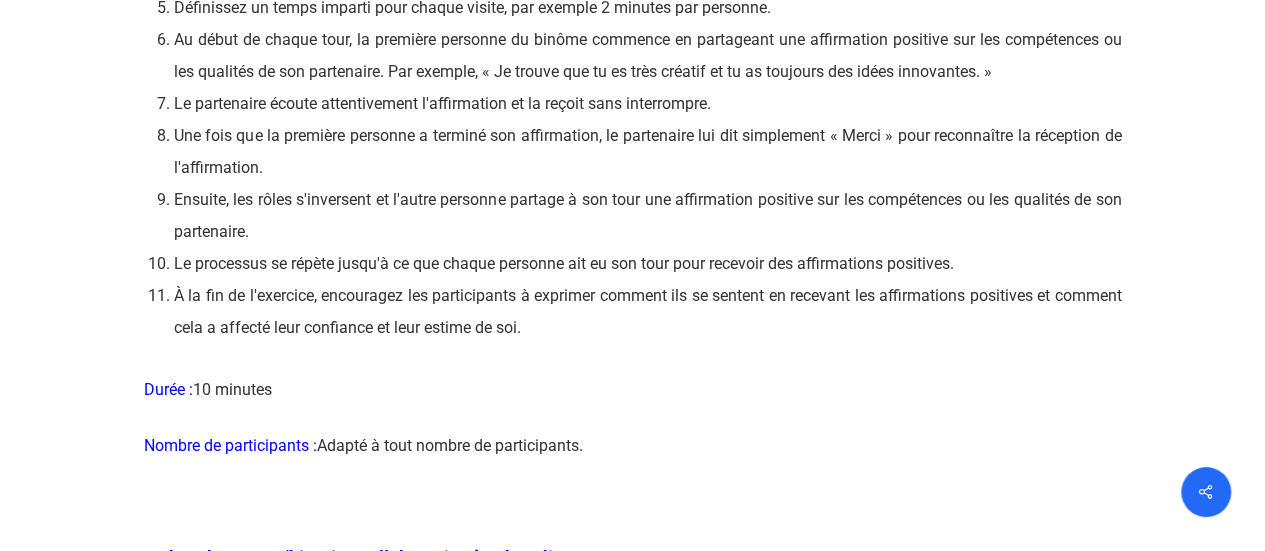 scroll, scrollTop: 19600, scrollLeft: 0, axis: vertical 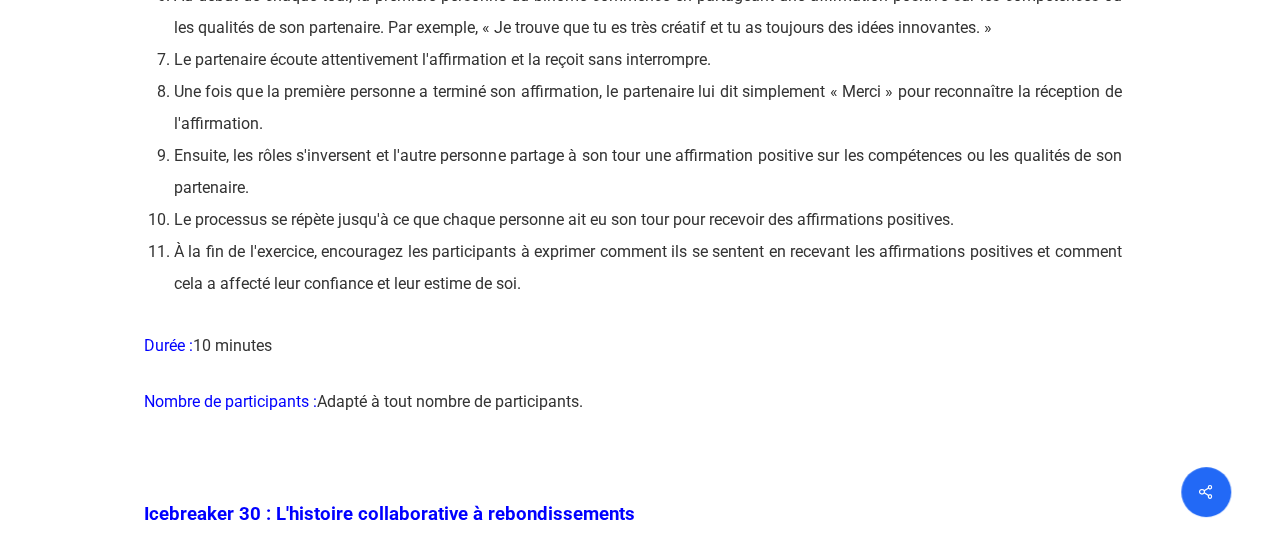 click at bounding box center (633, -8322) 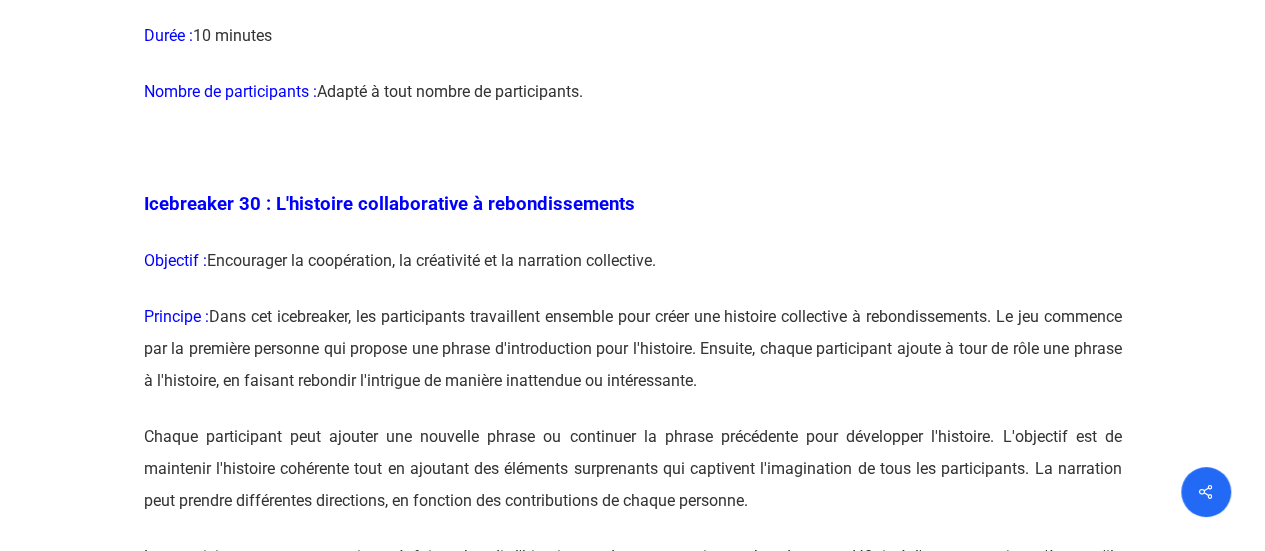 scroll, scrollTop: 20000, scrollLeft: 0, axis: vertical 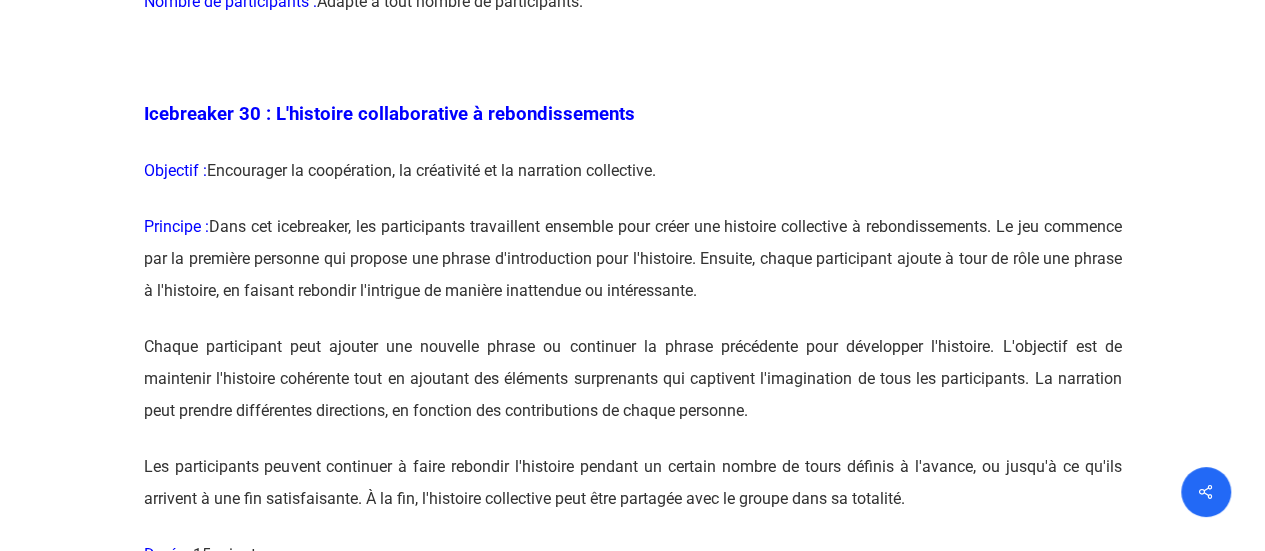 click at bounding box center [633, -8722] 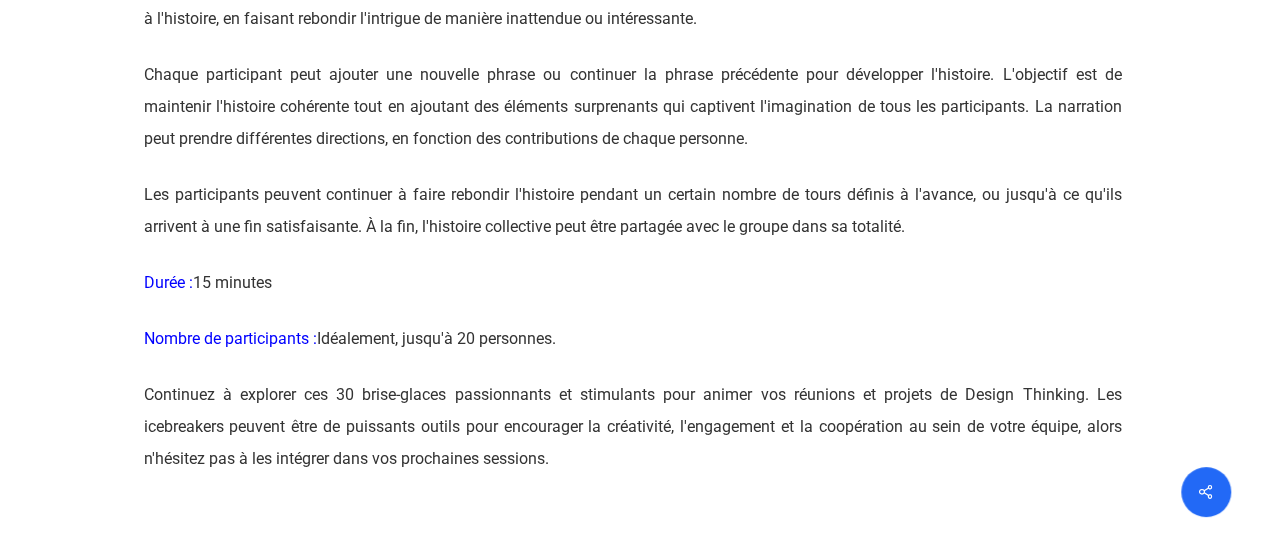 scroll, scrollTop: 20400, scrollLeft: 0, axis: vertical 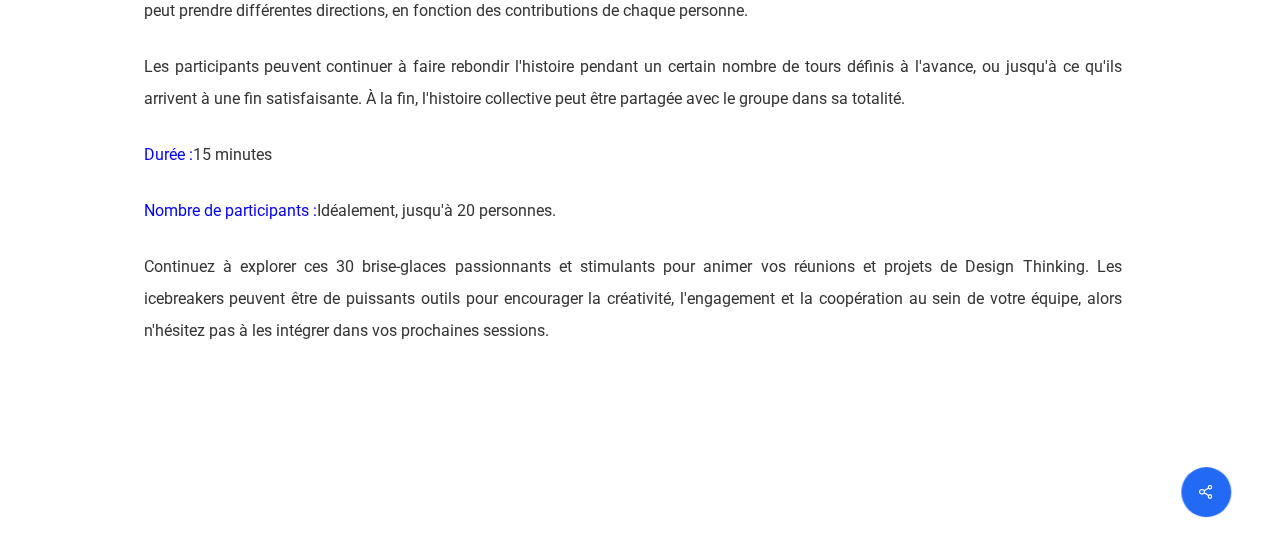 click at bounding box center (633, -9122) 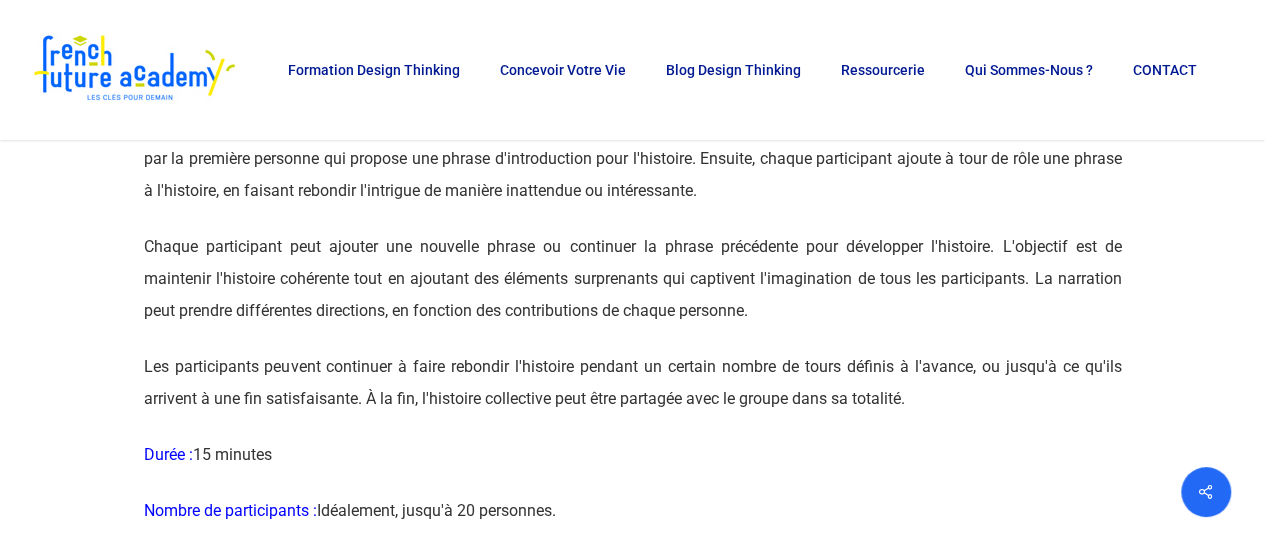 scroll, scrollTop: 19800, scrollLeft: 0, axis: vertical 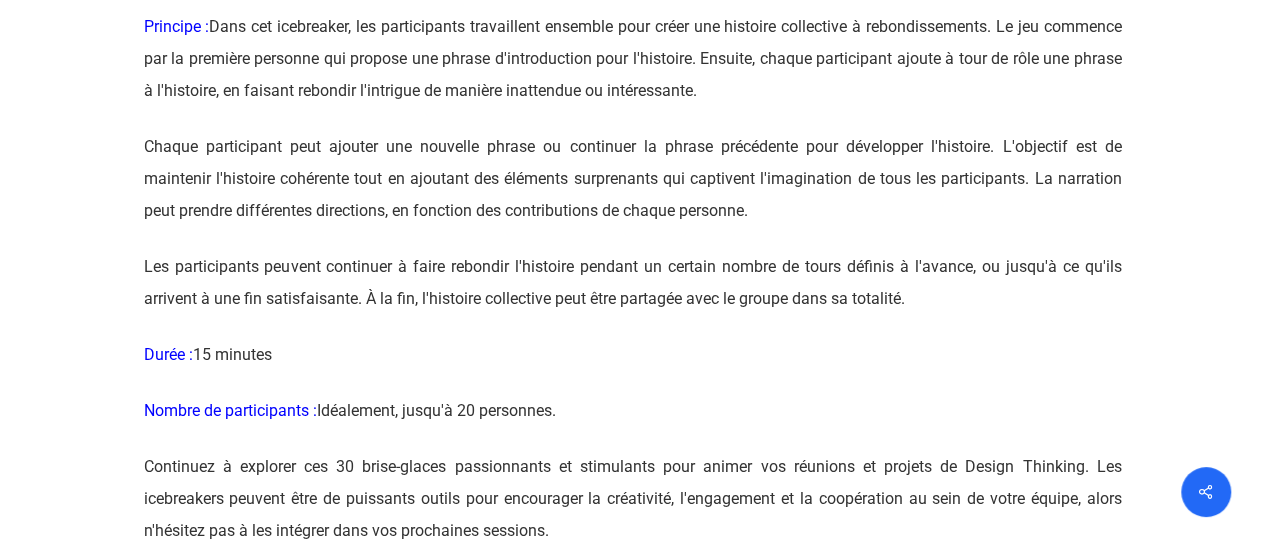 drag, startPoint x: 372, startPoint y: 349, endPoint x: 1136, endPoint y: 469, distance: 773.36664 